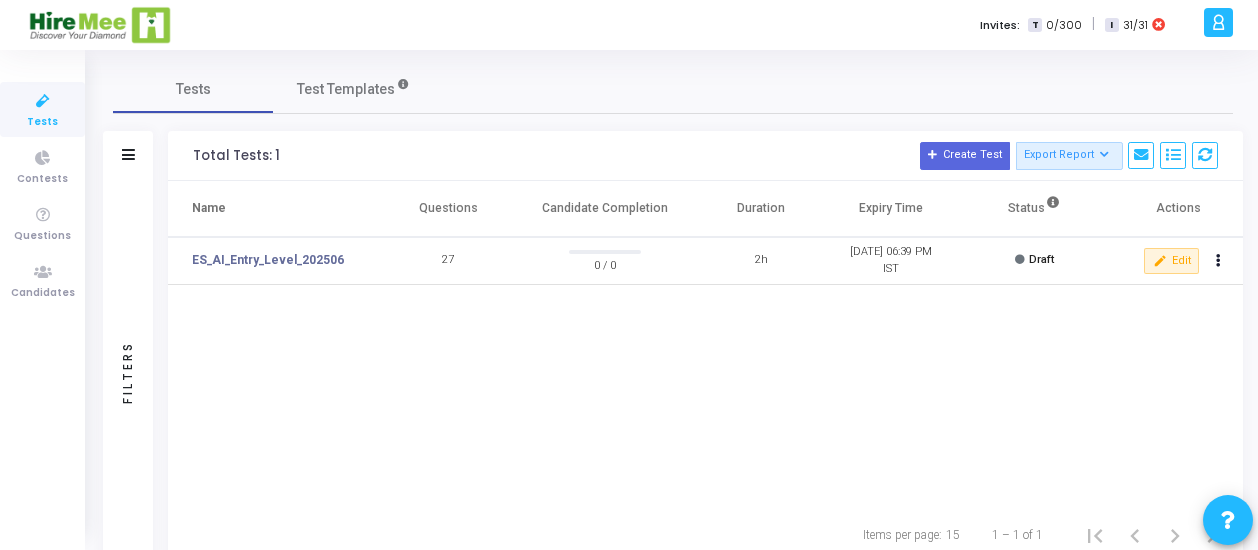 scroll, scrollTop: 0, scrollLeft: 0, axis: both 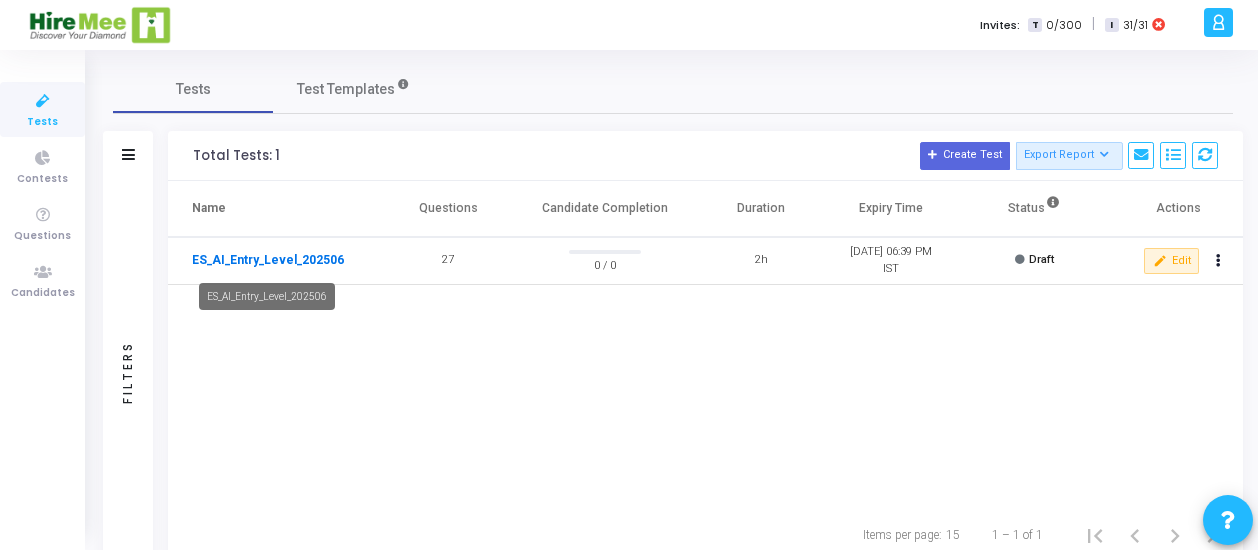 click on "ES_AI_Entry_Level_202506" at bounding box center [268, 260] 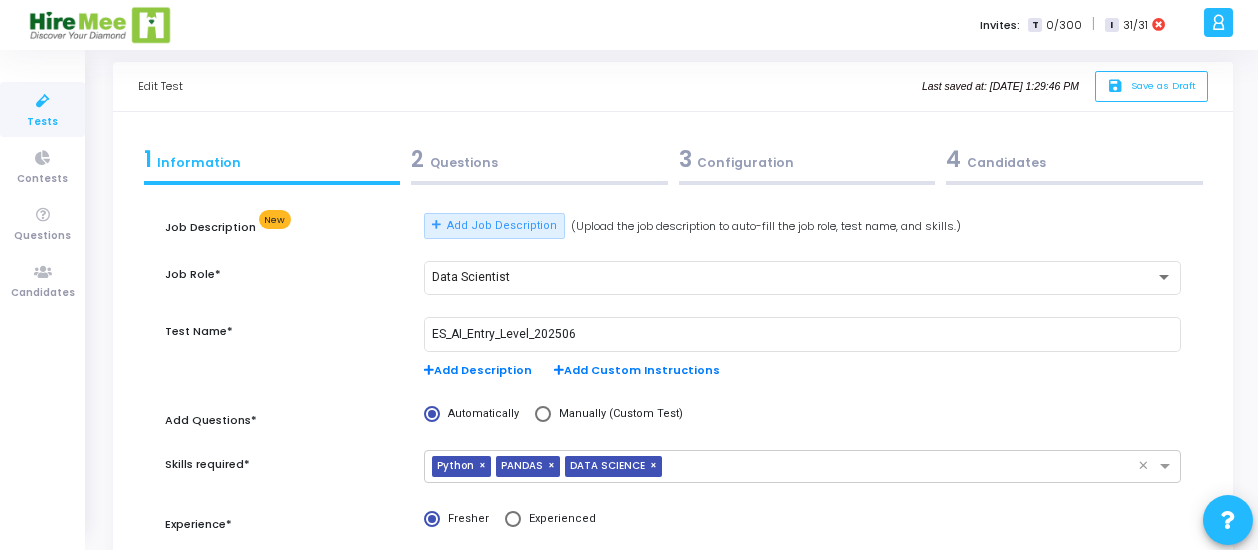 scroll, scrollTop: 24, scrollLeft: 0, axis: vertical 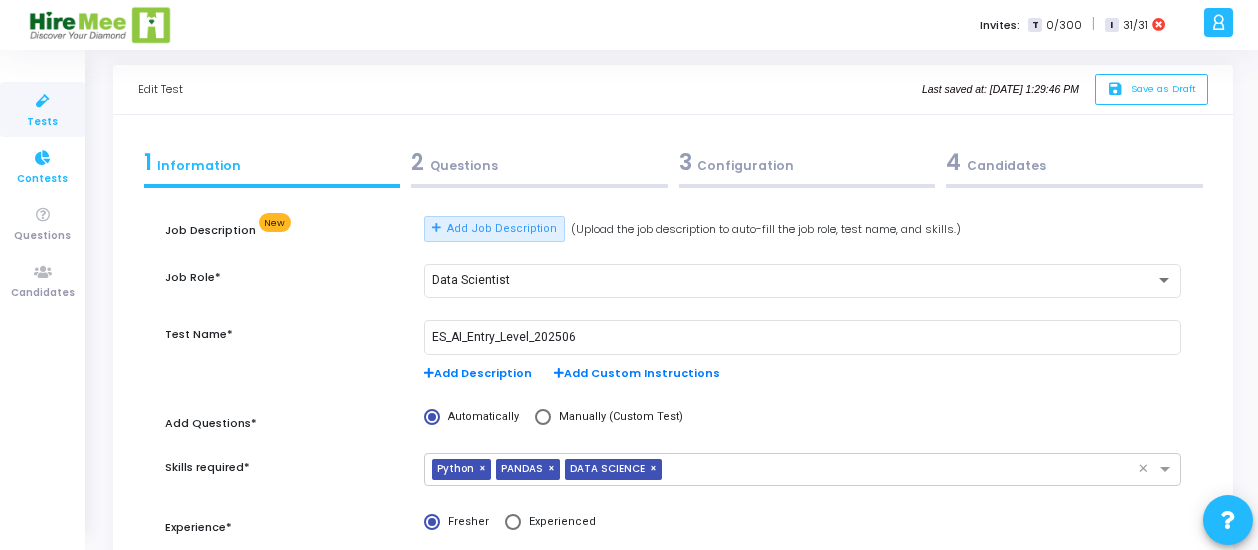 click at bounding box center [43, 158] 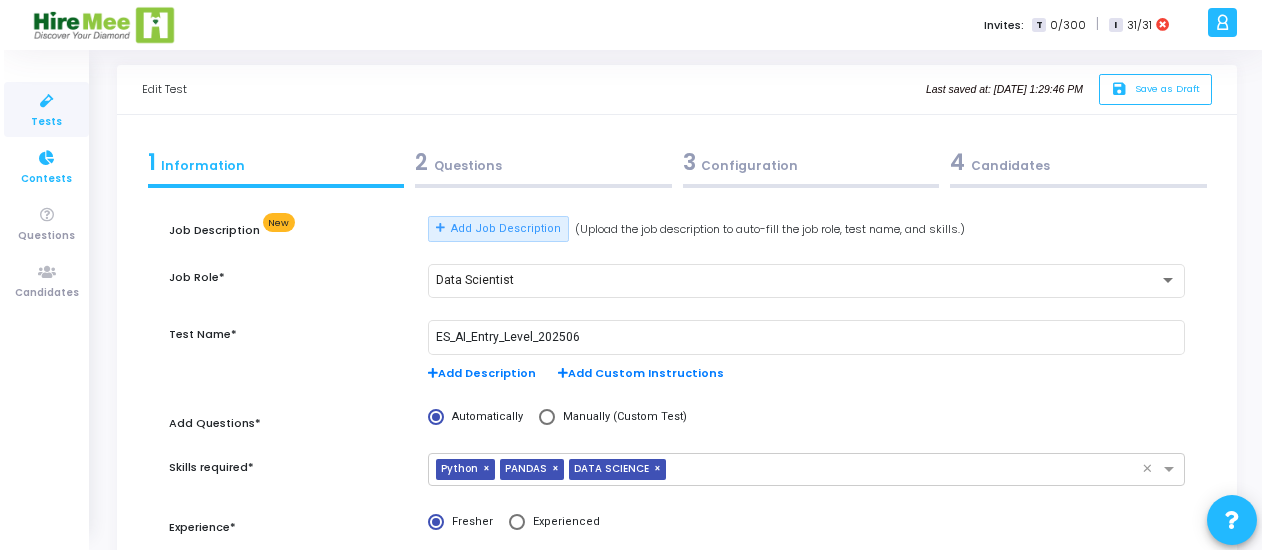 scroll, scrollTop: 0, scrollLeft: 0, axis: both 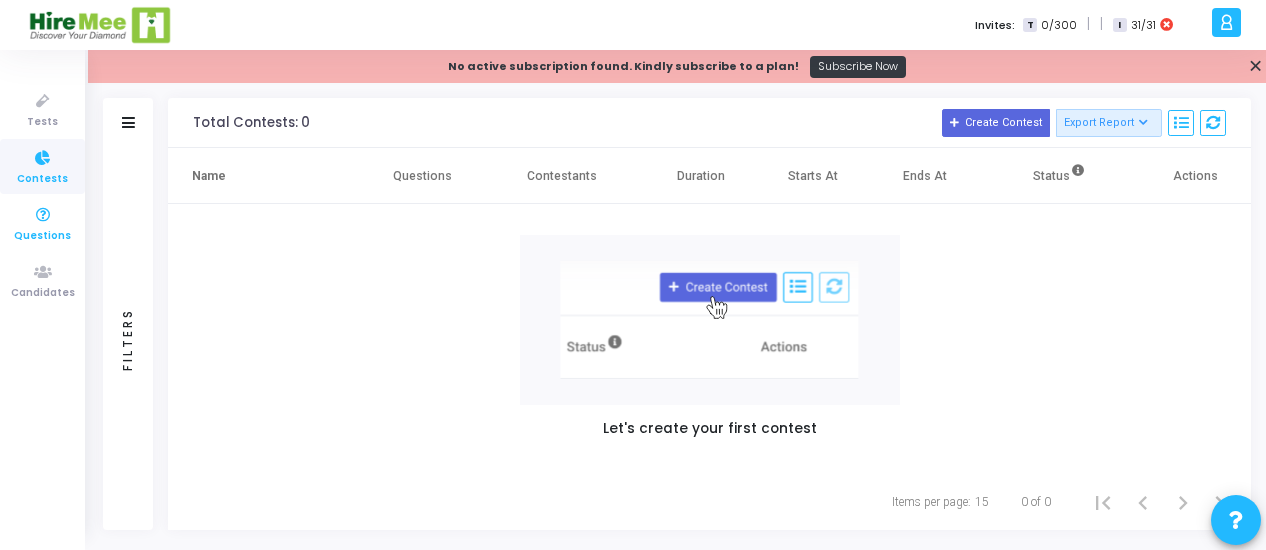 click on "Questions" at bounding box center [42, 236] 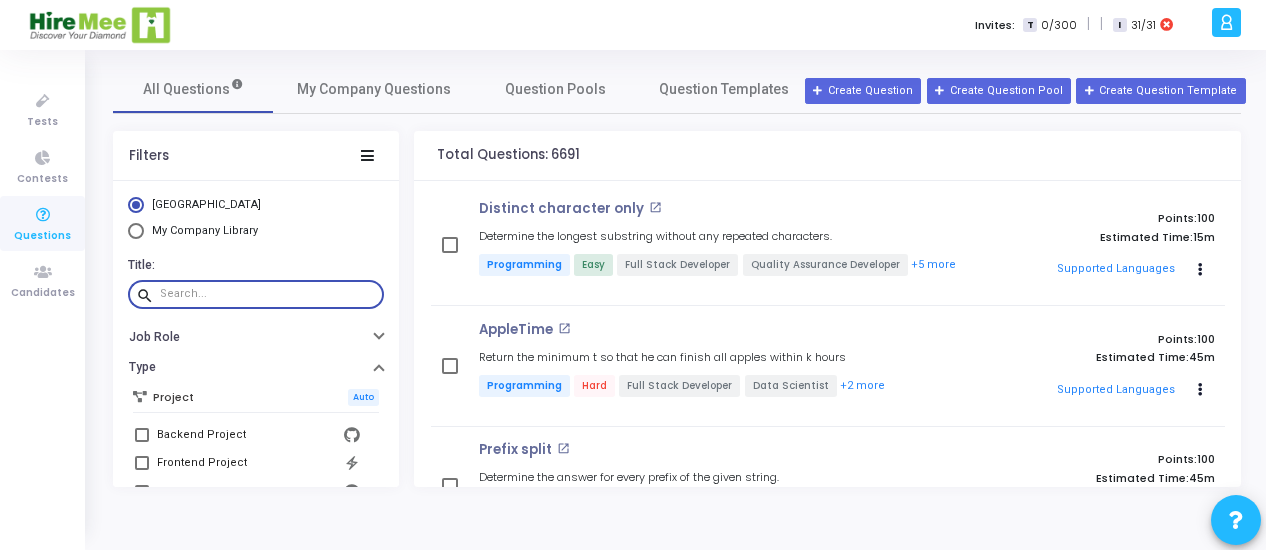 click at bounding box center (268, 294) 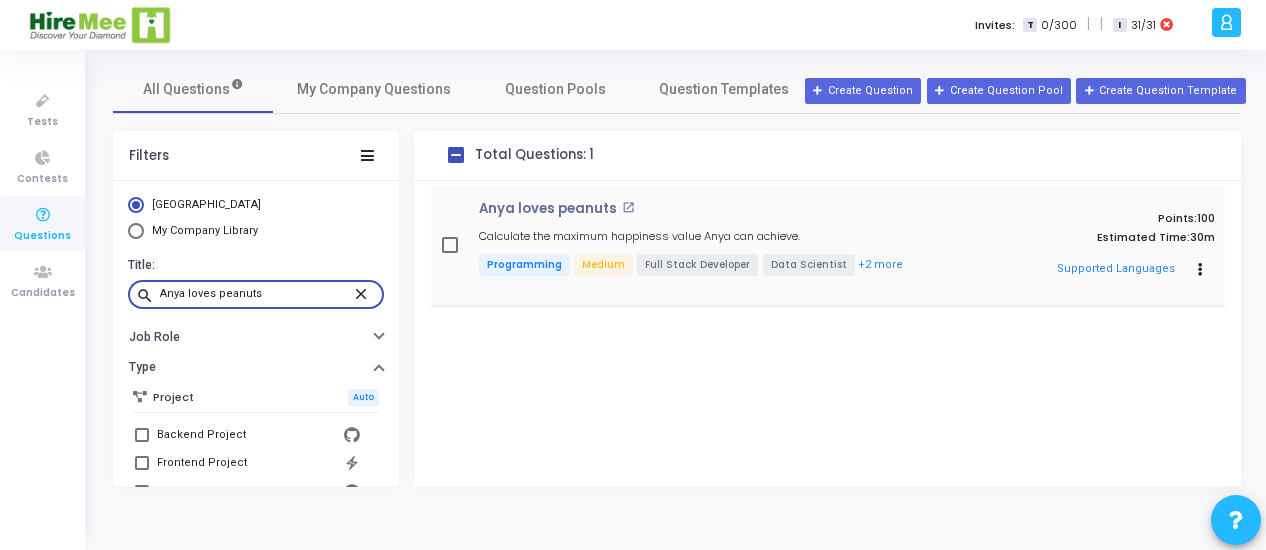 type on "Anya loves peanuts" 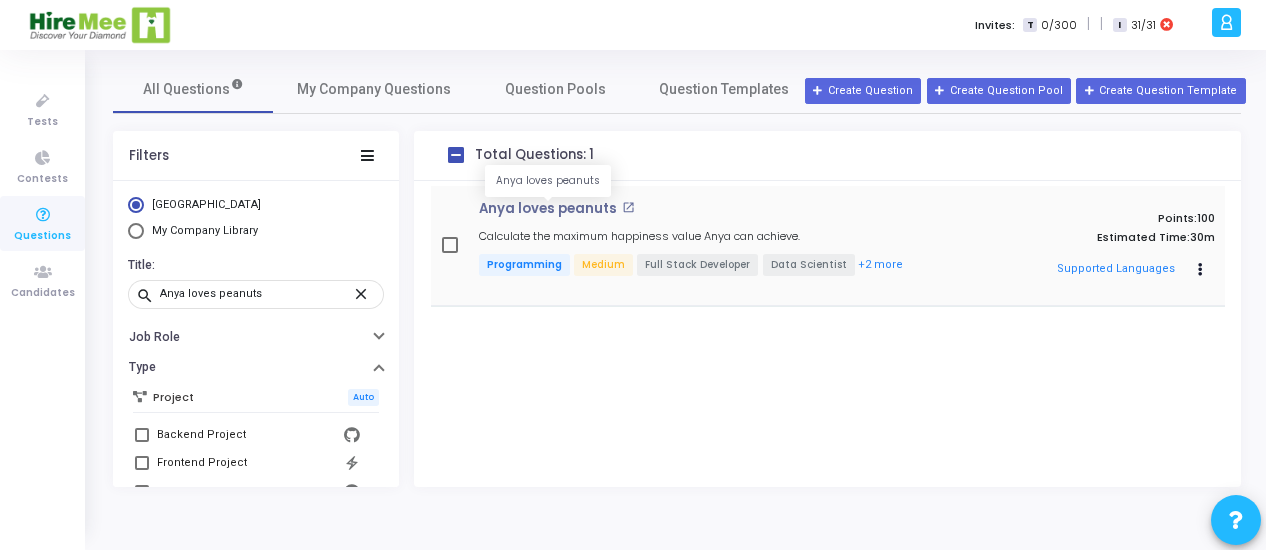click on "Anya loves peanuts" at bounding box center [548, 209] 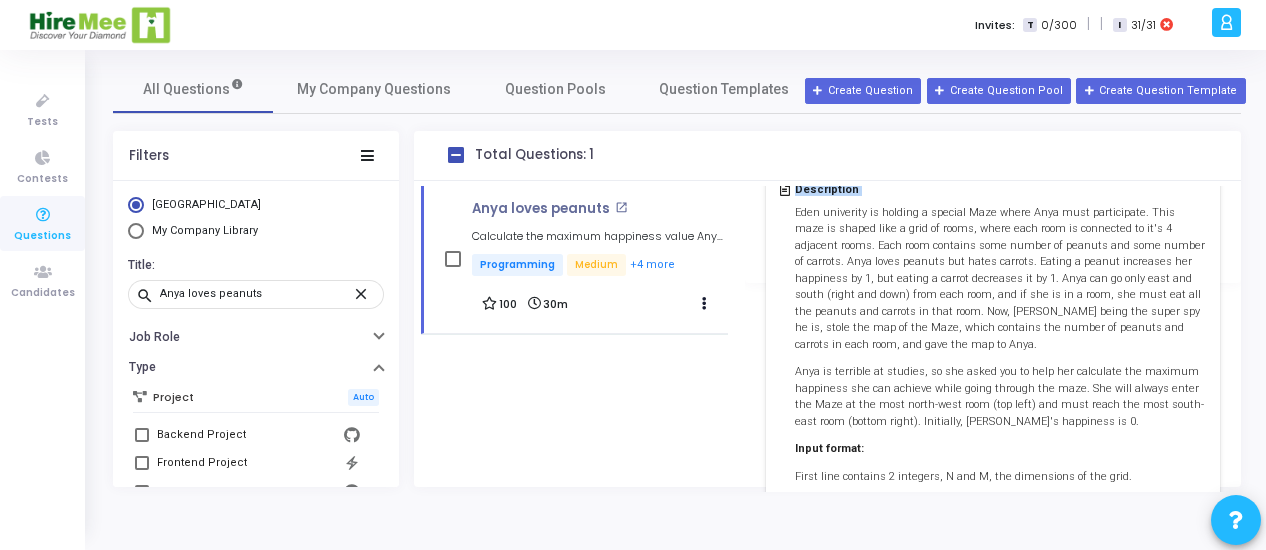 scroll, scrollTop: 1114, scrollLeft: 0, axis: vertical 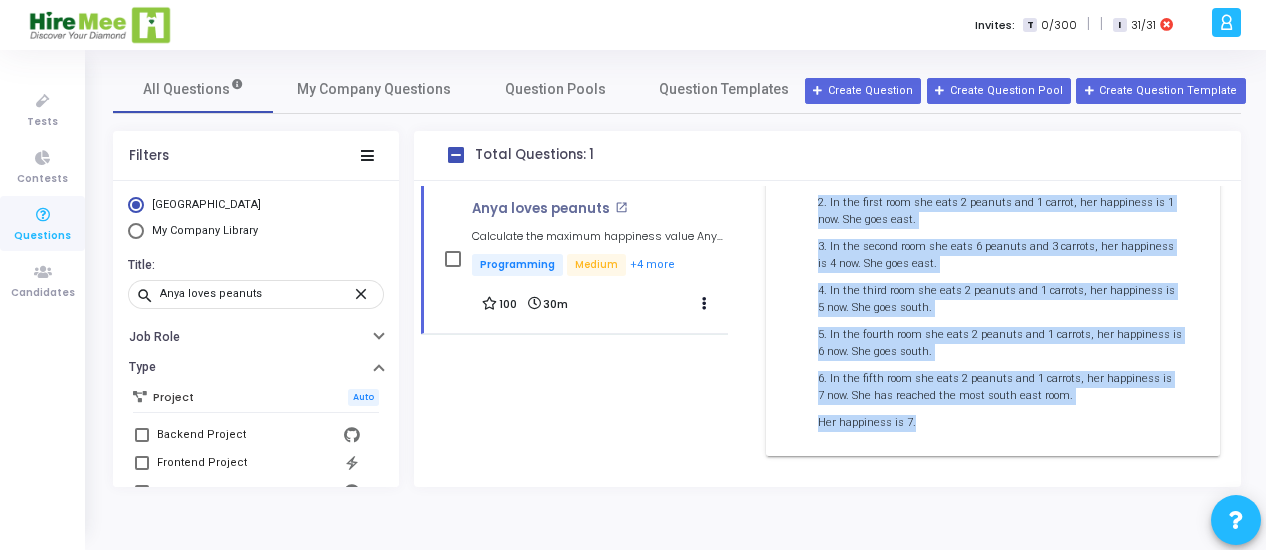 drag, startPoint x: 795, startPoint y: 423, endPoint x: 931, endPoint y: 420, distance: 136.03308 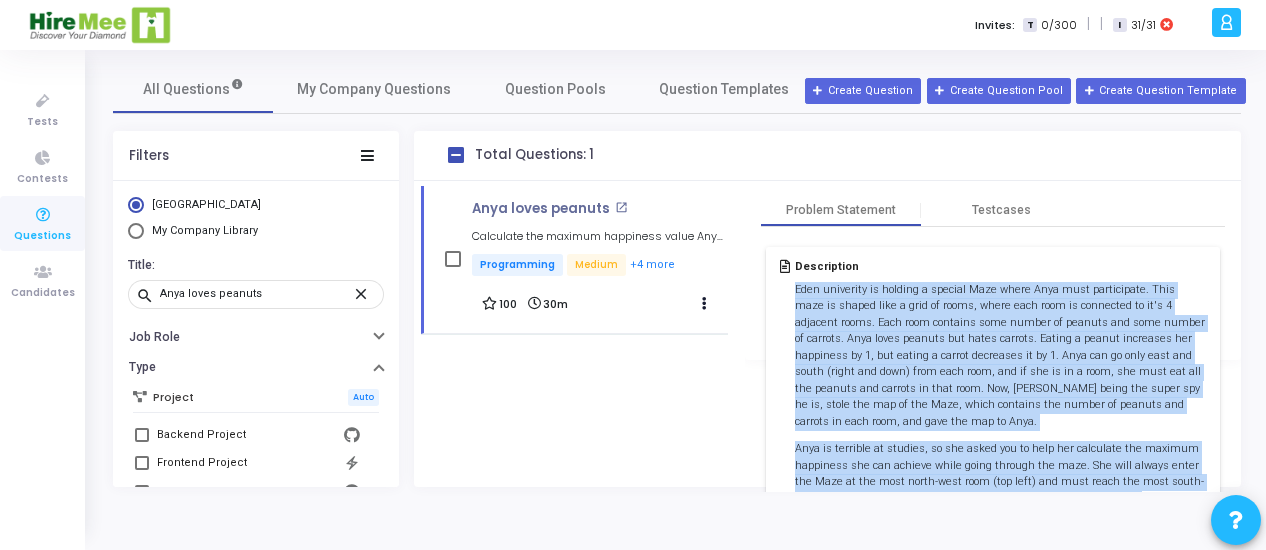 scroll, scrollTop: 0, scrollLeft: 0, axis: both 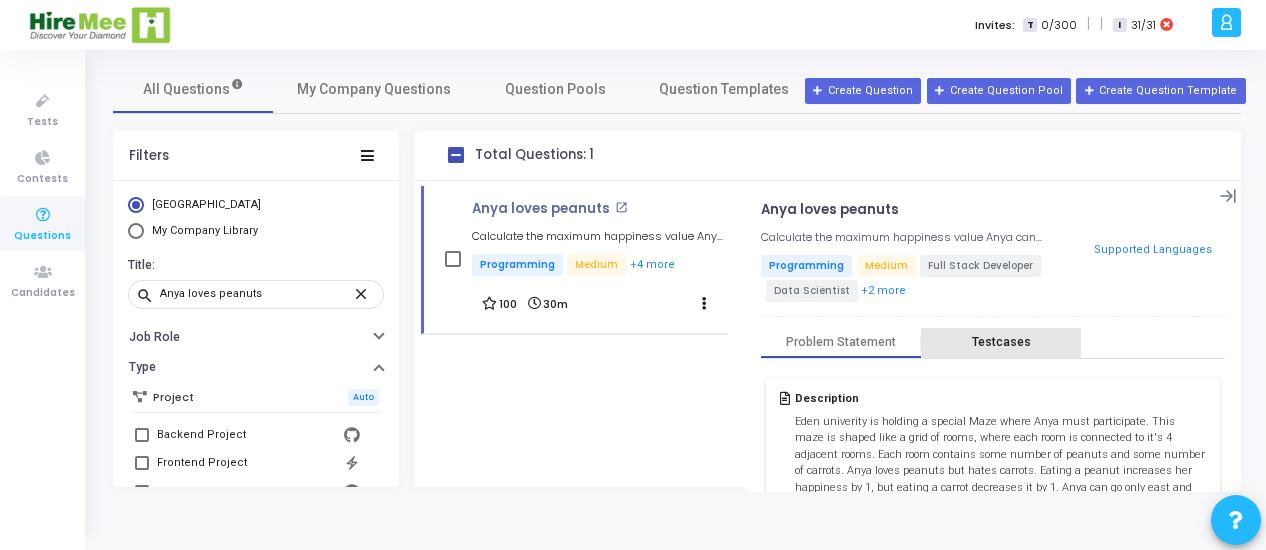 click on "Testcases" at bounding box center (1001, 342) 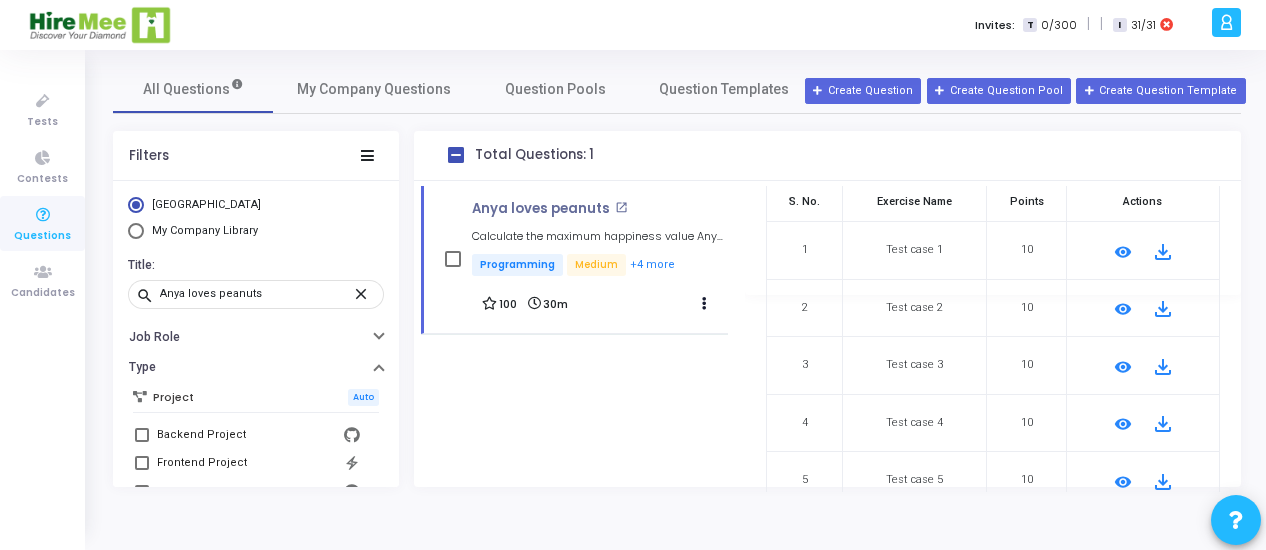 scroll, scrollTop: 199, scrollLeft: 0, axis: vertical 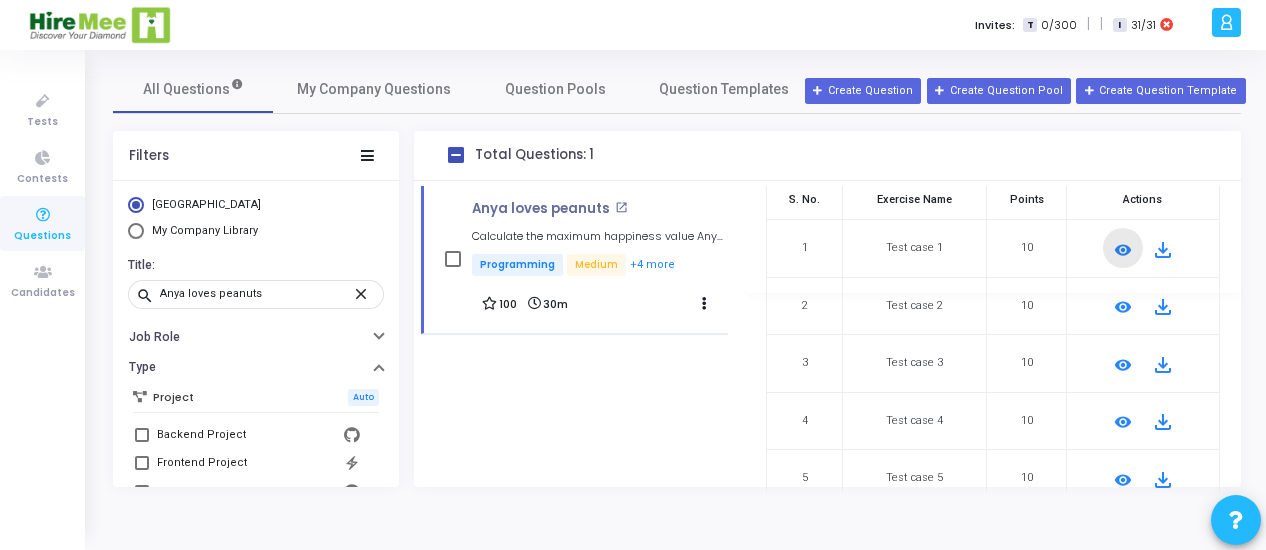 click on "remove_red_eye" at bounding box center (1123, 250) 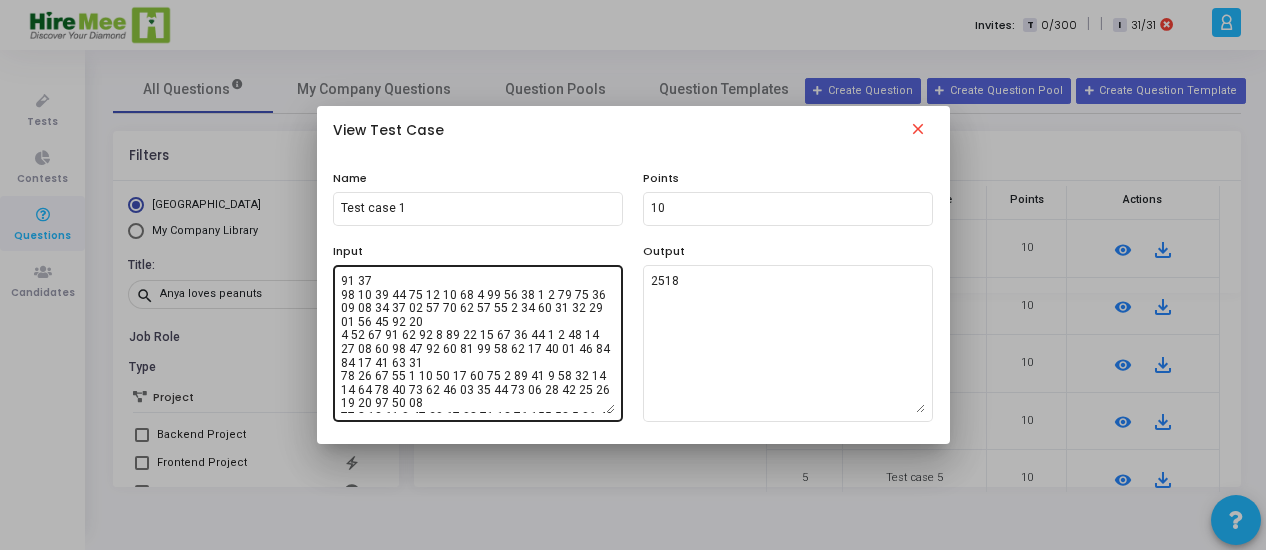 click at bounding box center [478, 343] 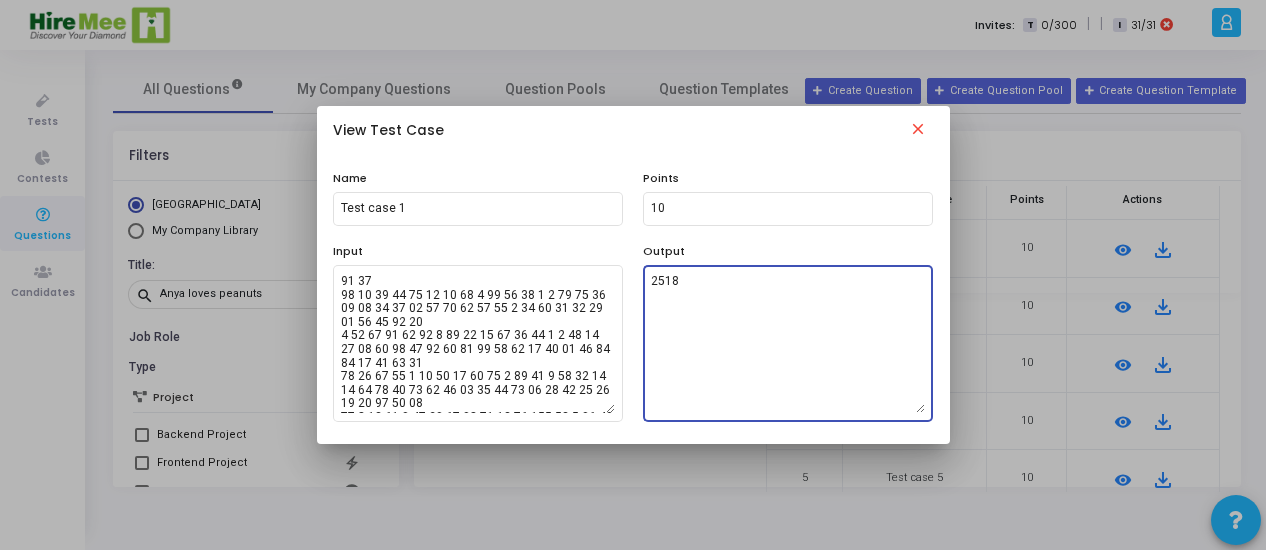drag, startPoint x: 686, startPoint y: 280, endPoint x: 644, endPoint y: 283, distance: 42.107006 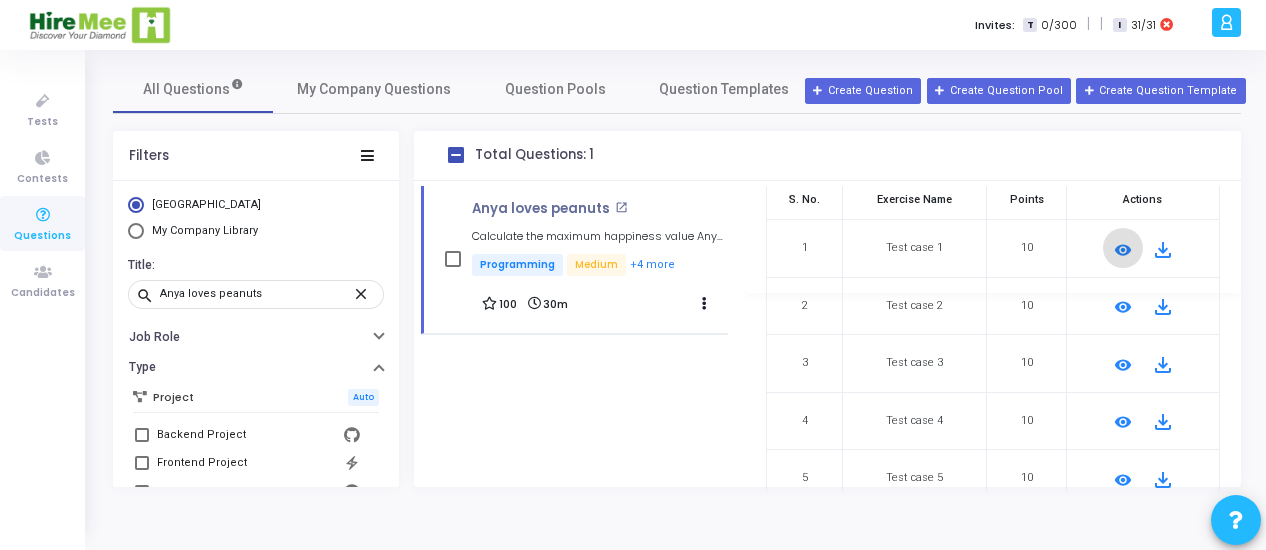 click on "remove_red_eye" at bounding box center [1123, 307] 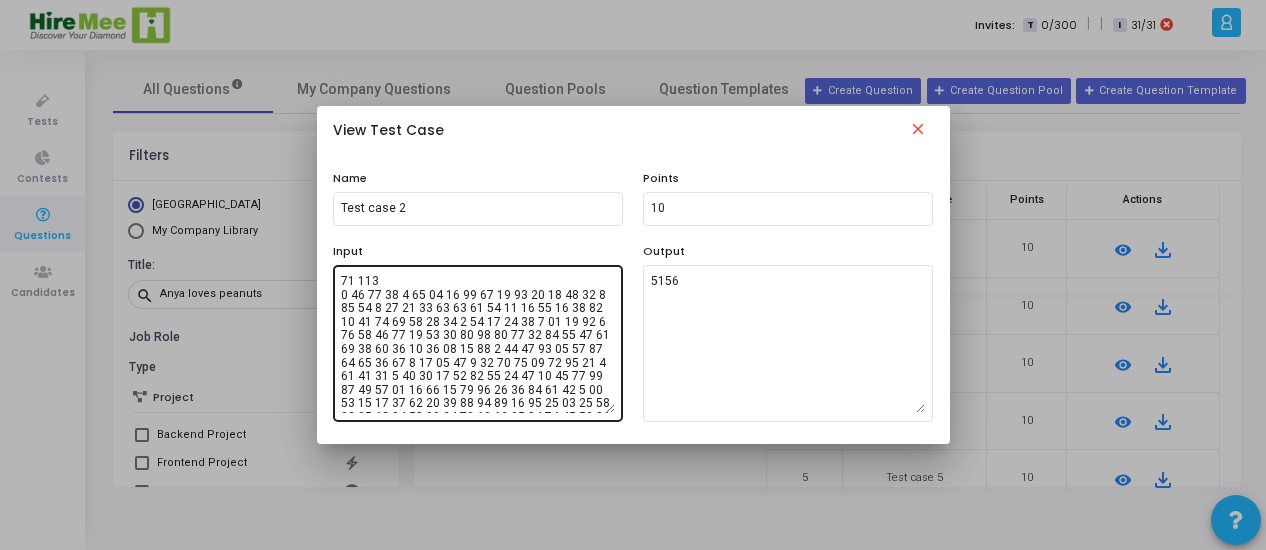 click at bounding box center (478, 343) 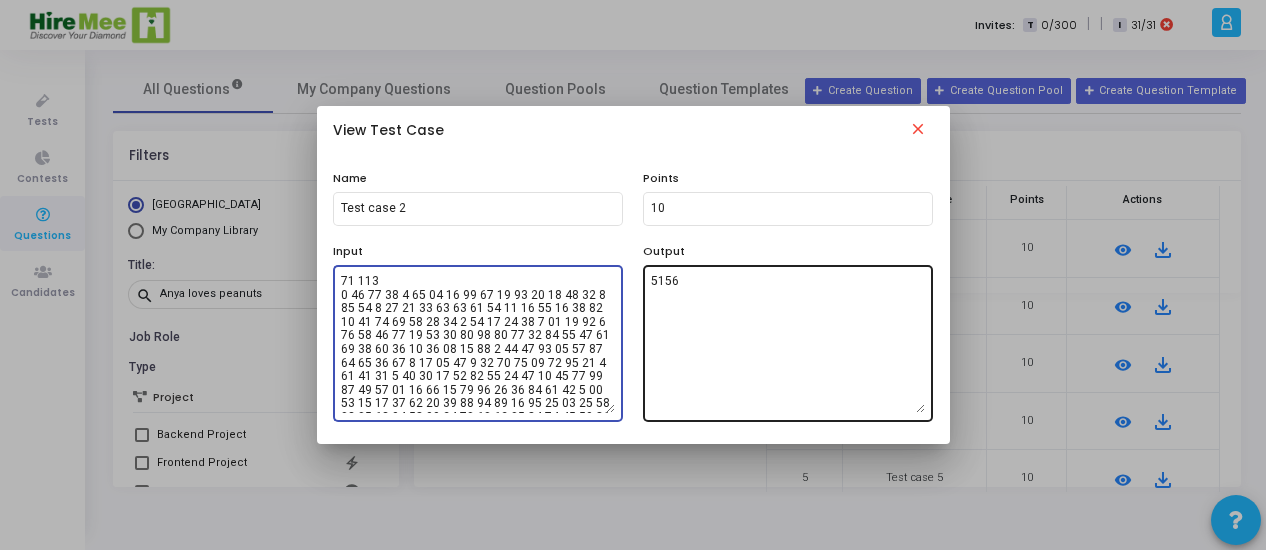 click on "5156" at bounding box center (788, 343) 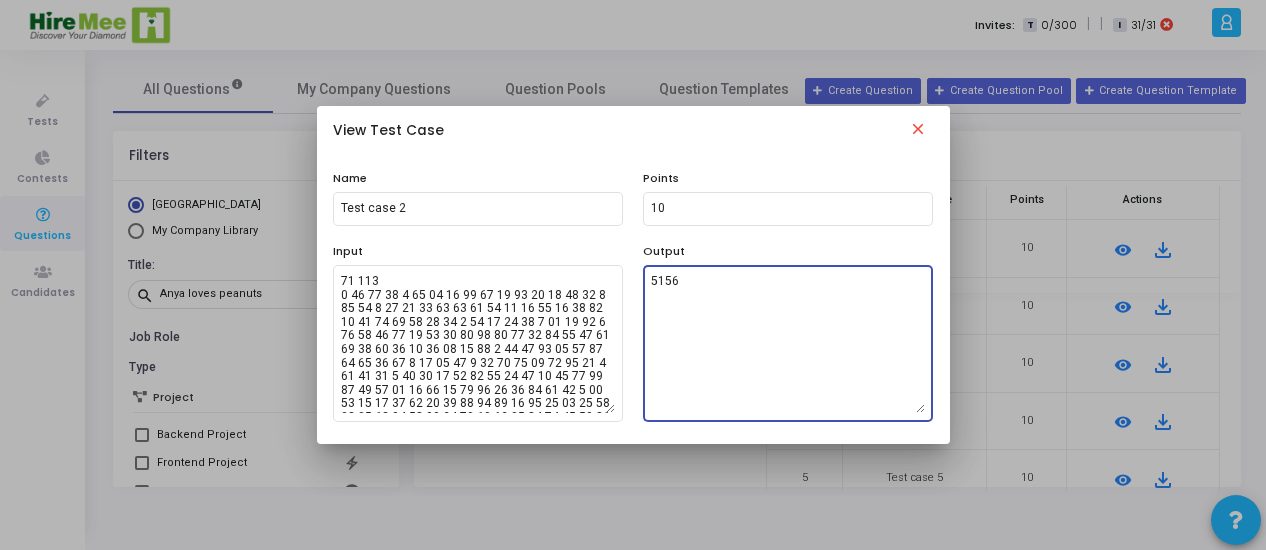 click on "close" at bounding box center [918, 132] 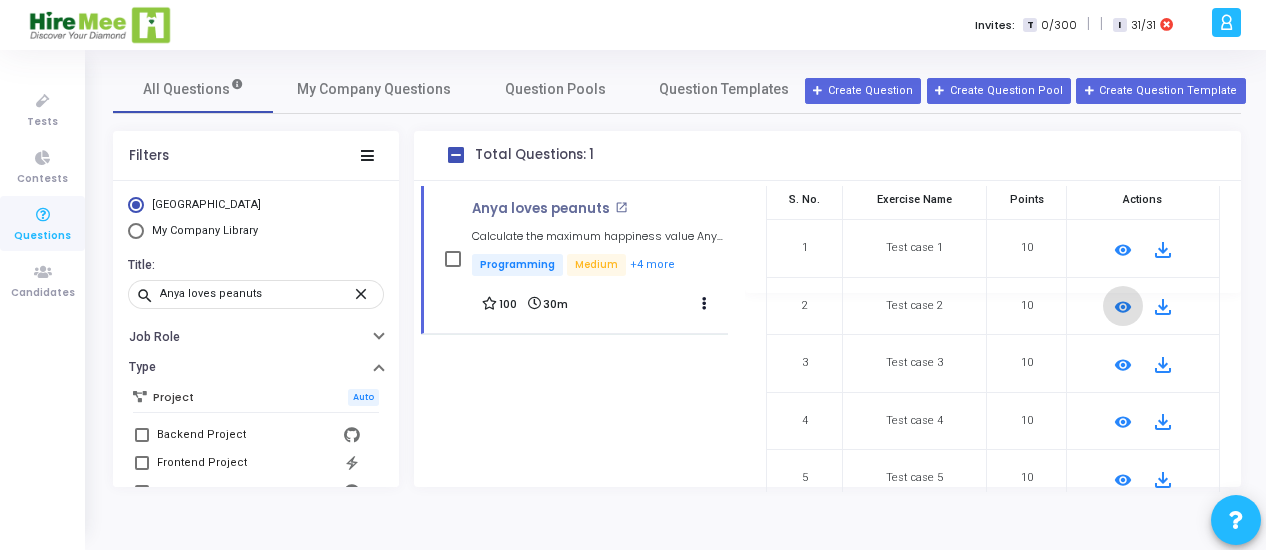 click on "remove_red_eye" at bounding box center [1123, 365] 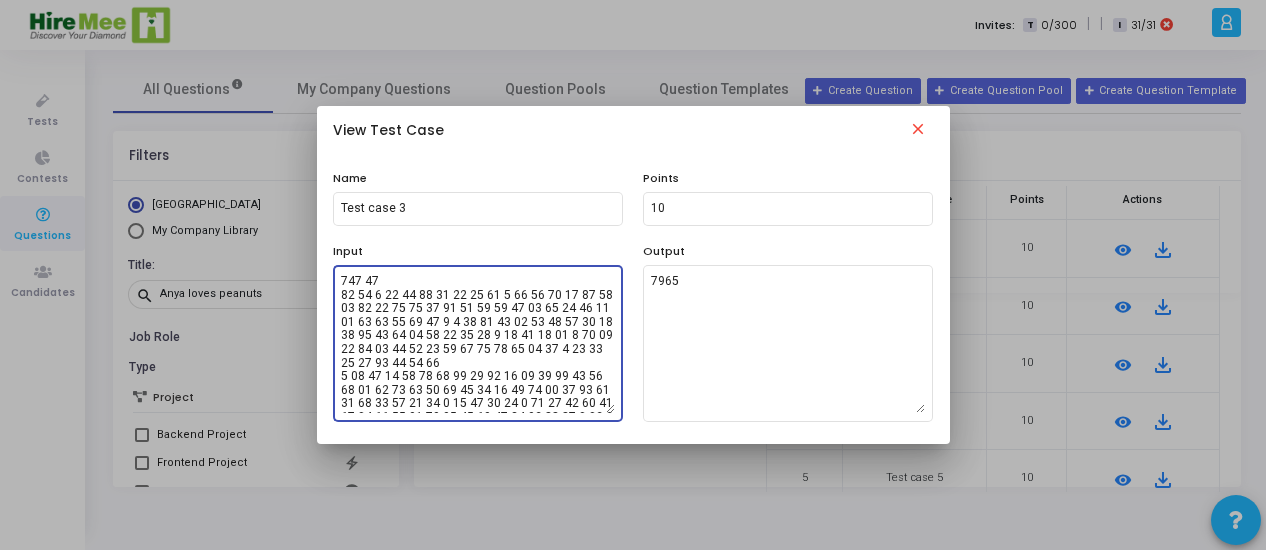 click at bounding box center (478, 343) 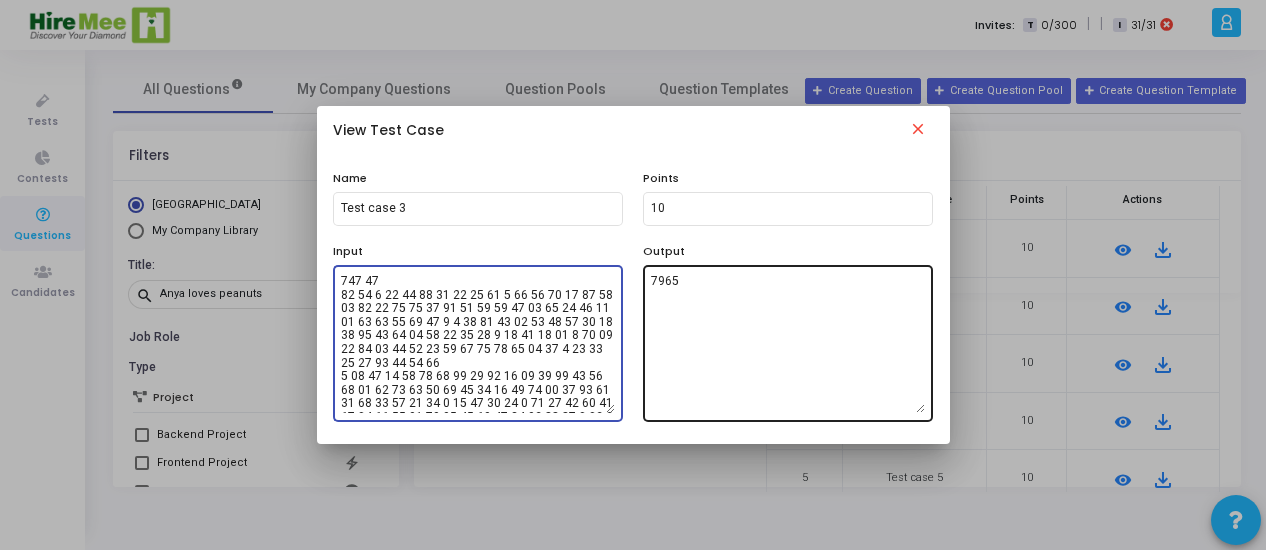 click on "7965" at bounding box center [788, 343] 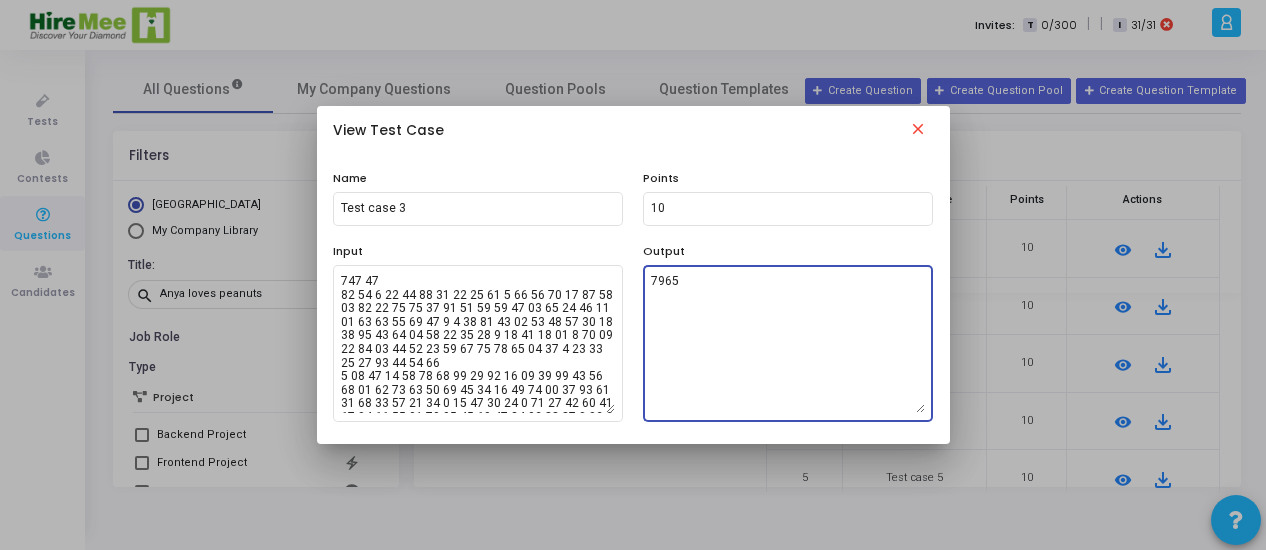 click on "close" at bounding box center [918, 132] 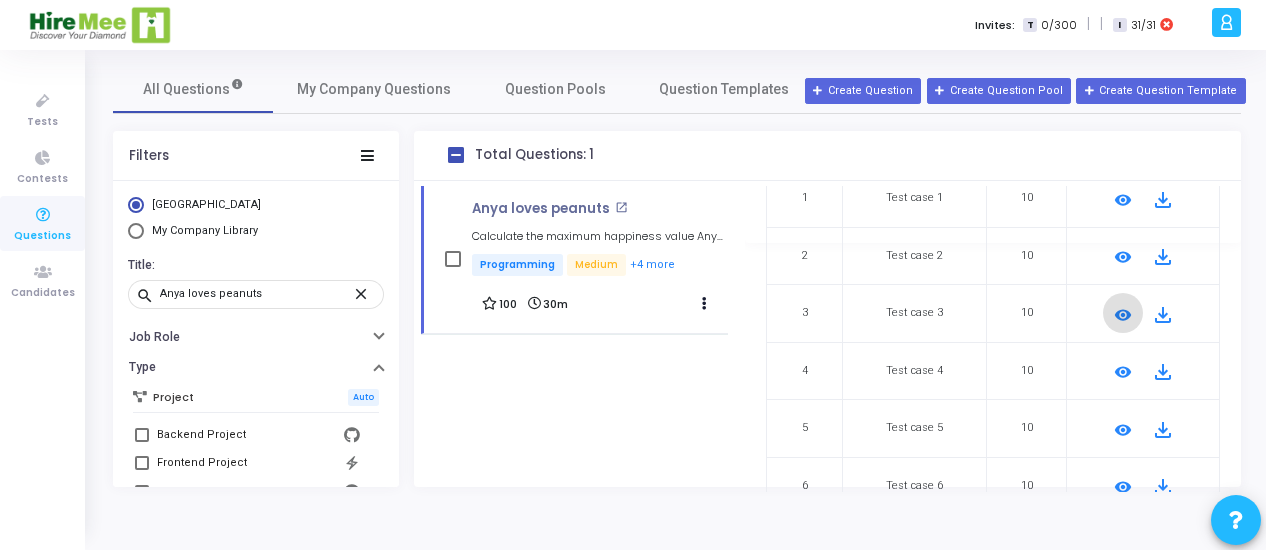 scroll, scrollTop: 263, scrollLeft: 0, axis: vertical 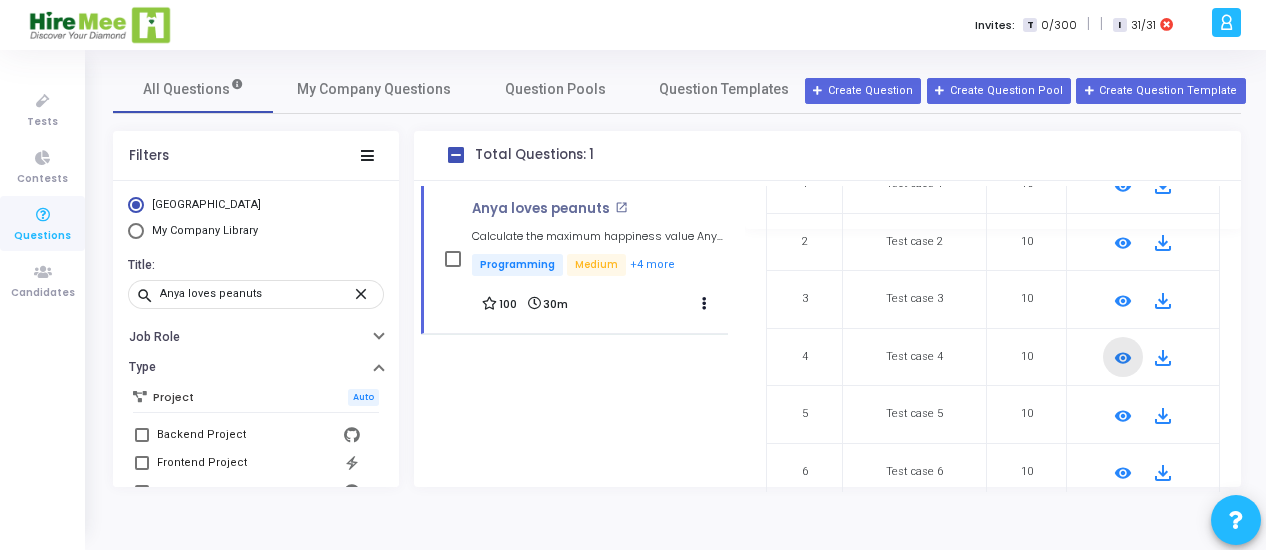 click on "remove_red_eye" at bounding box center (1123, 358) 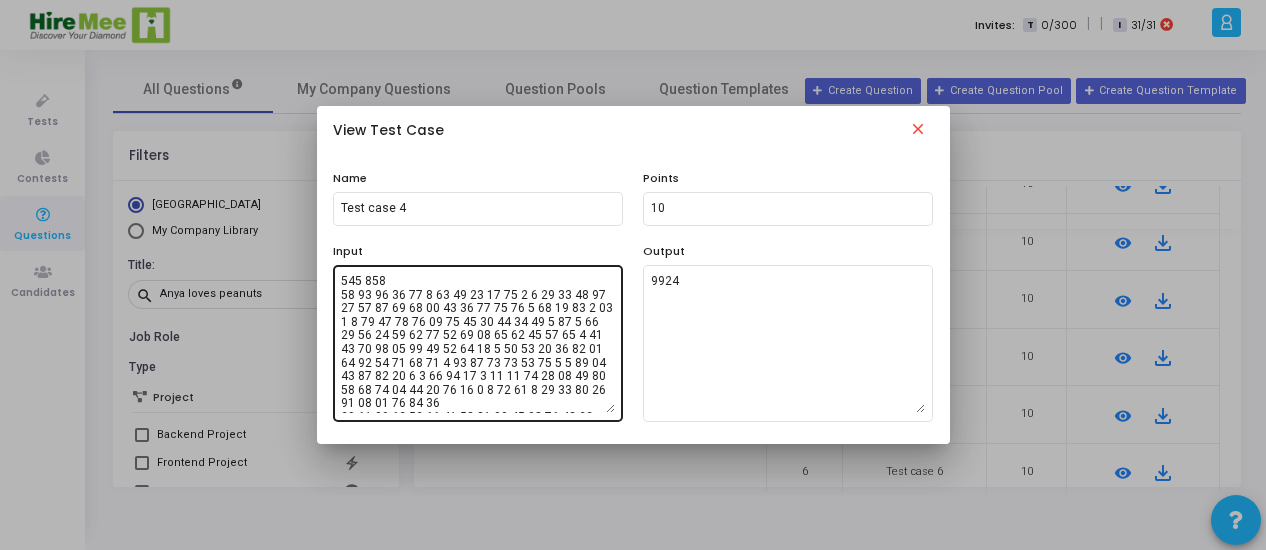 click at bounding box center (478, 343) 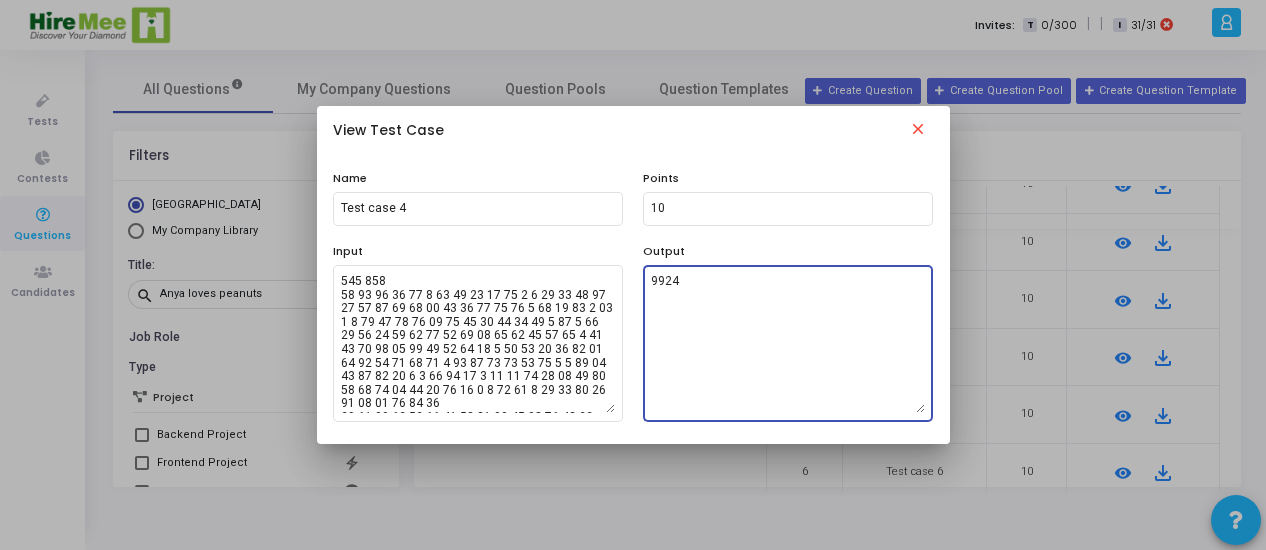 drag, startPoint x: 705, startPoint y: 294, endPoint x: 647, endPoint y: 281, distance: 59.439045 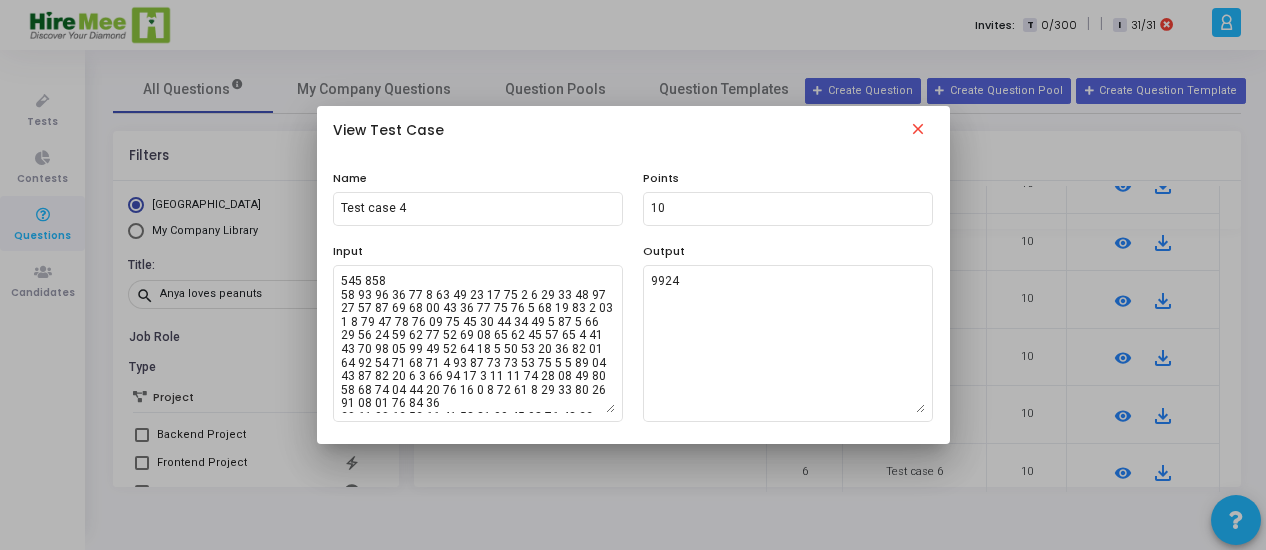 click on "close" at bounding box center (918, 132) 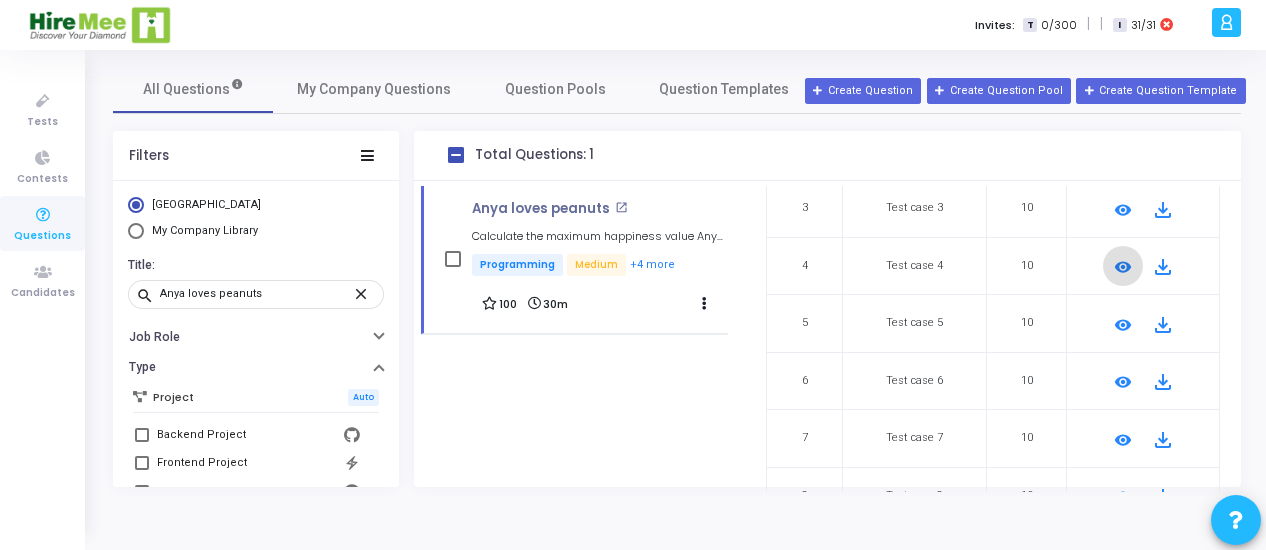 scroll, scrollTop: 361, scrollLeft: 0, axis: vertical 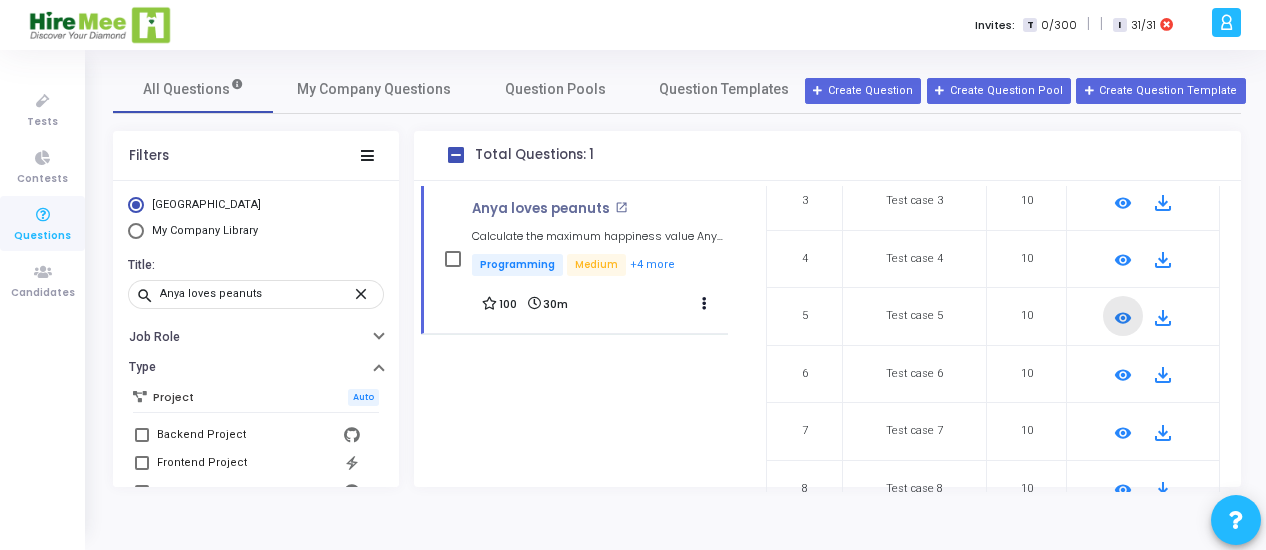 click on "remove_red_eye" at bounding box center [1123, 318] 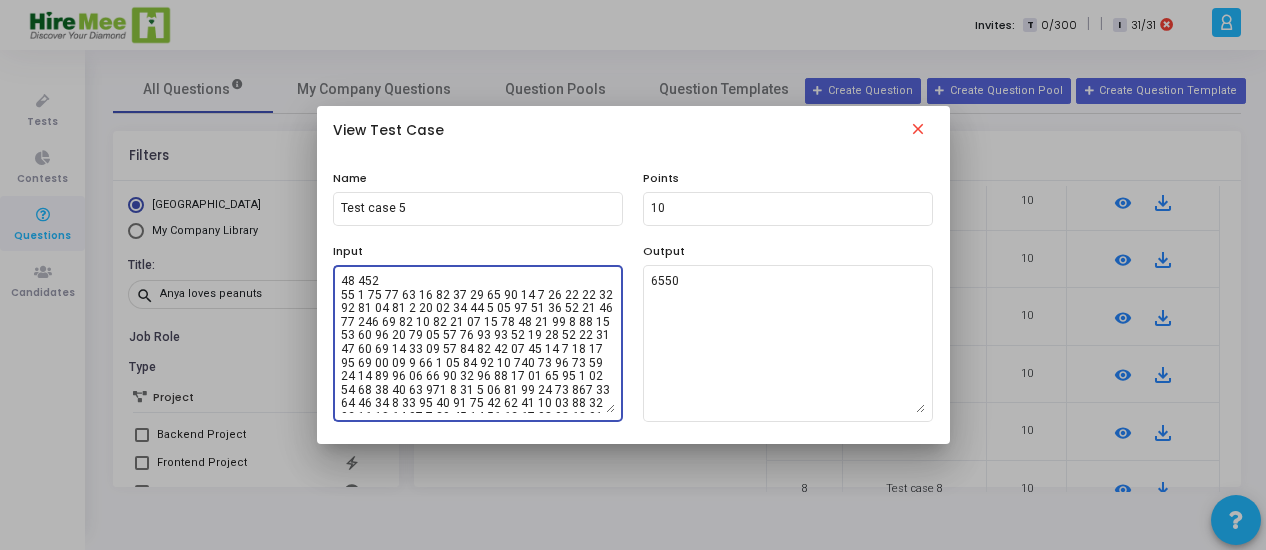 click at bounding box center (478, 343) 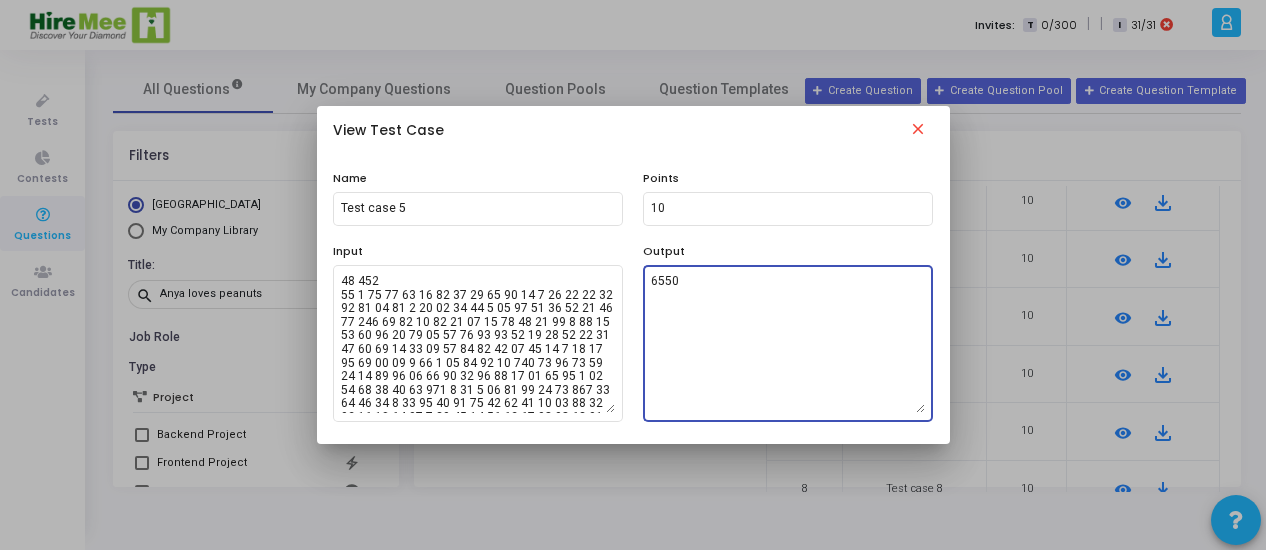 drag, startPoint x: 743, startPoint y: 285, endPoint x: 643, endPoint y: 285, distance: 100 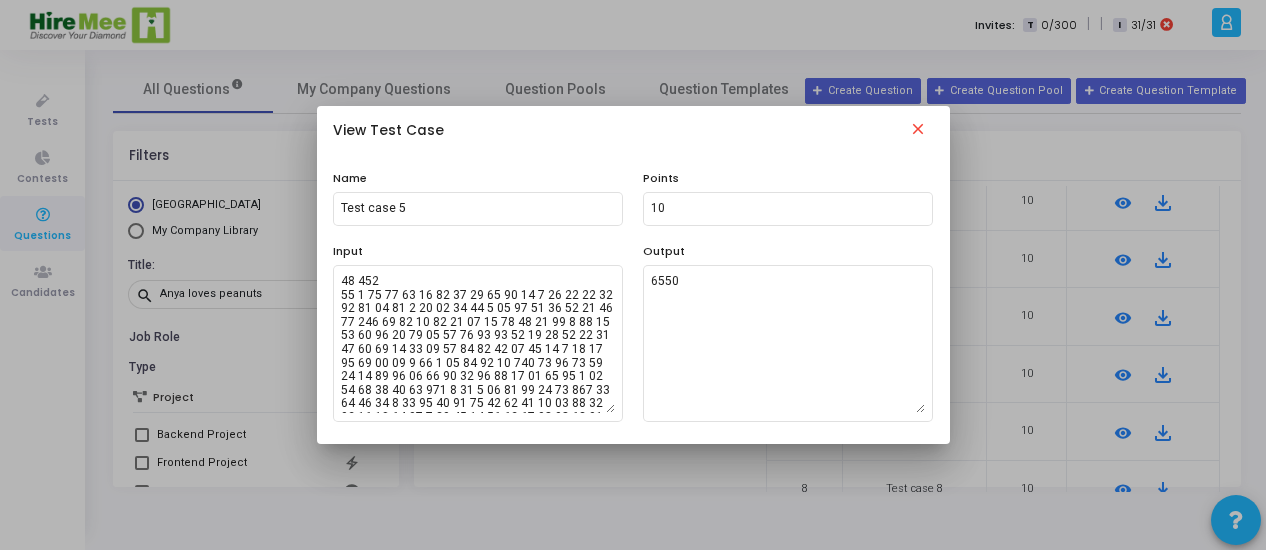 click on "close" at bounding box center (918, 132) 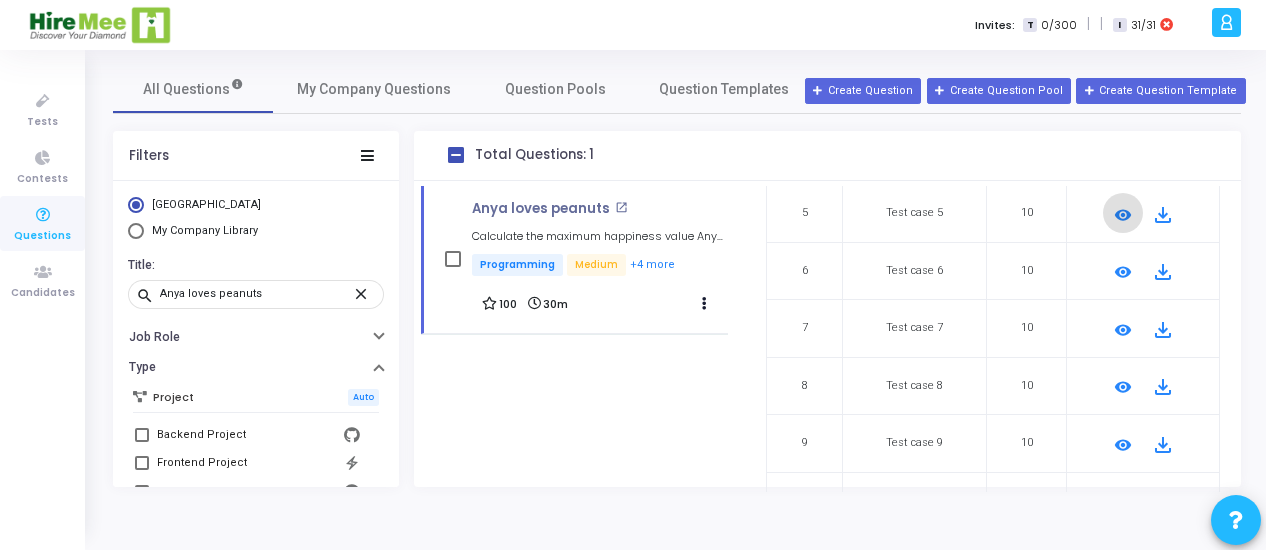 scroll, scrollTop: 465, scrollLeft: 0, axis: vertical 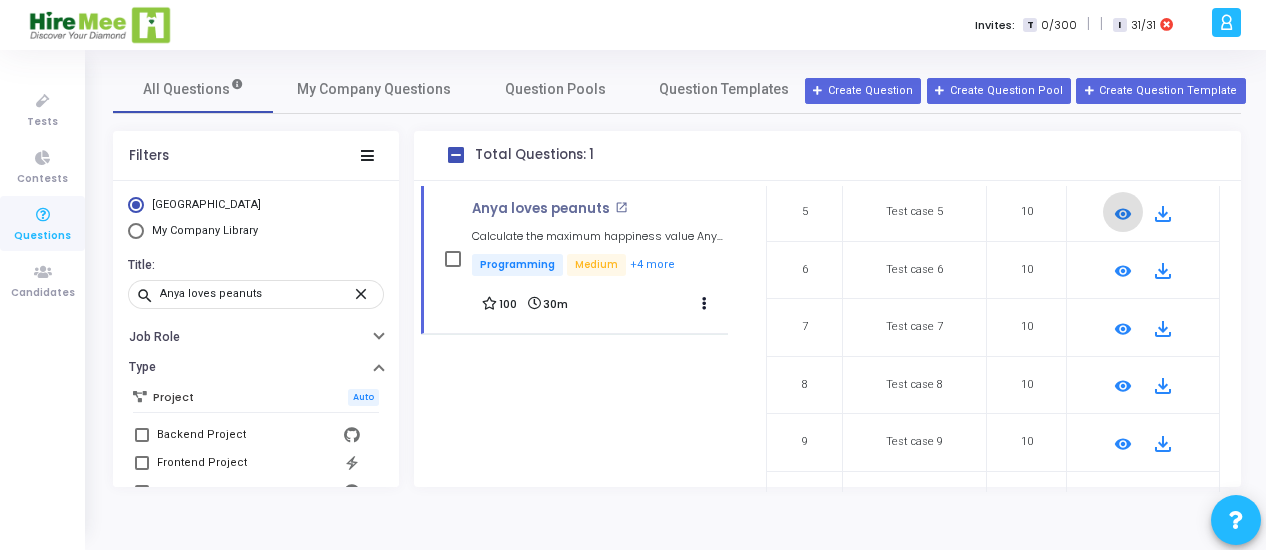 click on "remove_red_eye" at bounding box center [1123, 271] 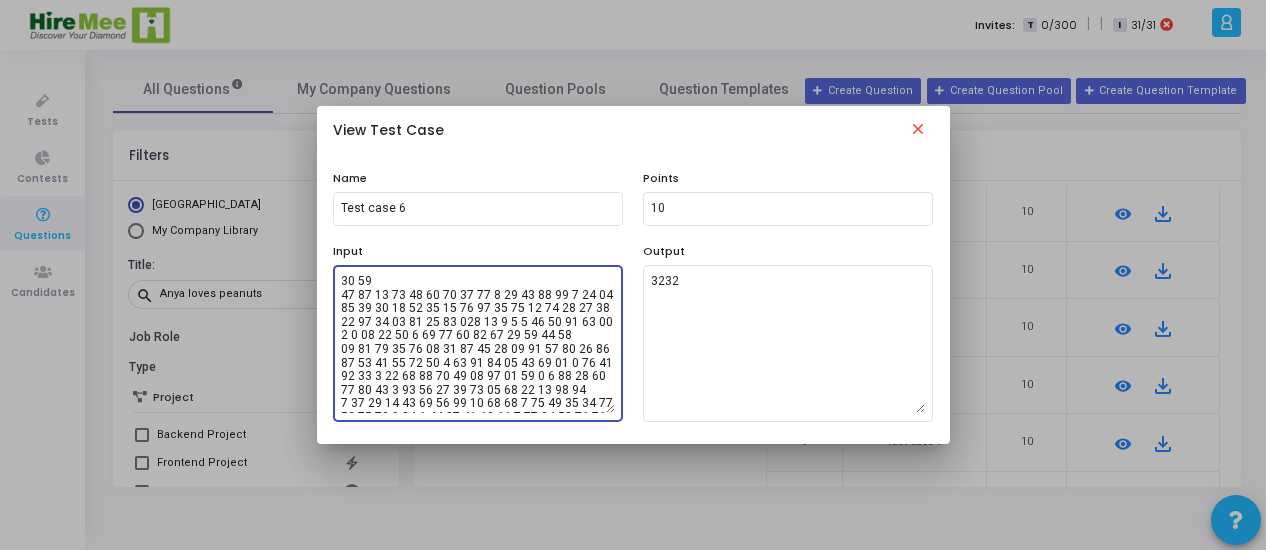 click at bounding box center [478, 343] 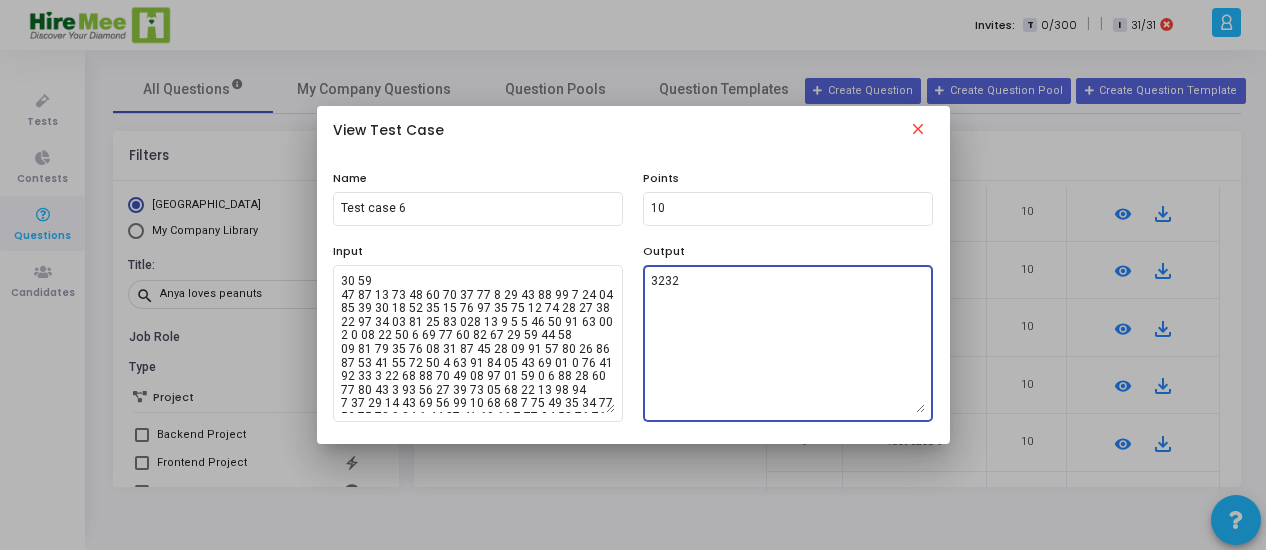 click on "3232" at bounding box center (788, 343) 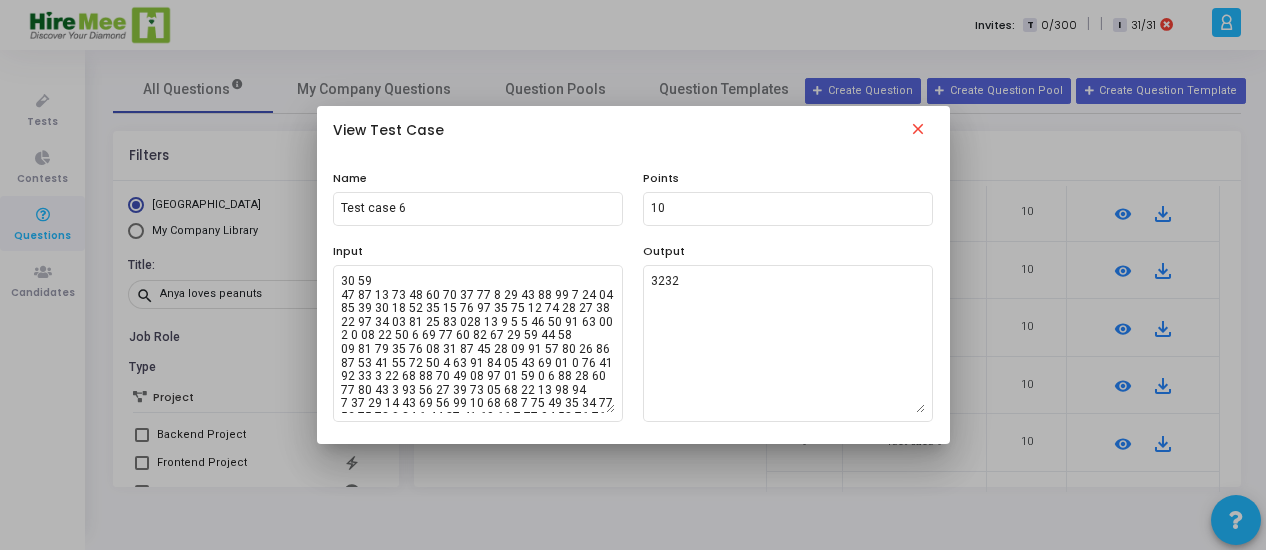click on "close" at bounding box center (918, 132) 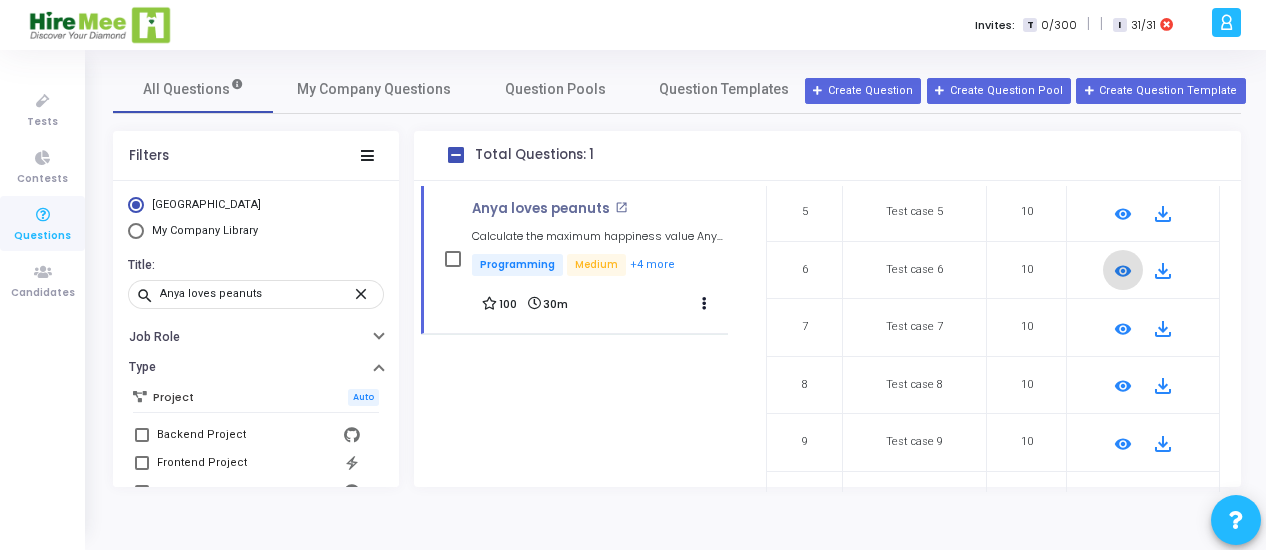 click on "remove_red_eye" at bounding box center (1123, 329) 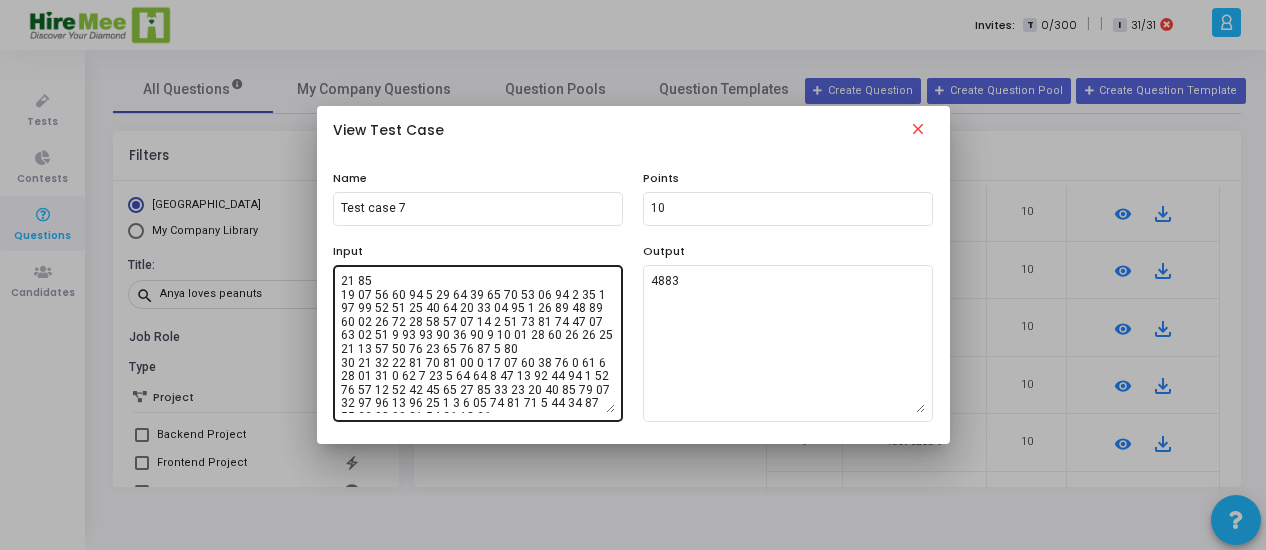 click at bounding box center [478, 343] 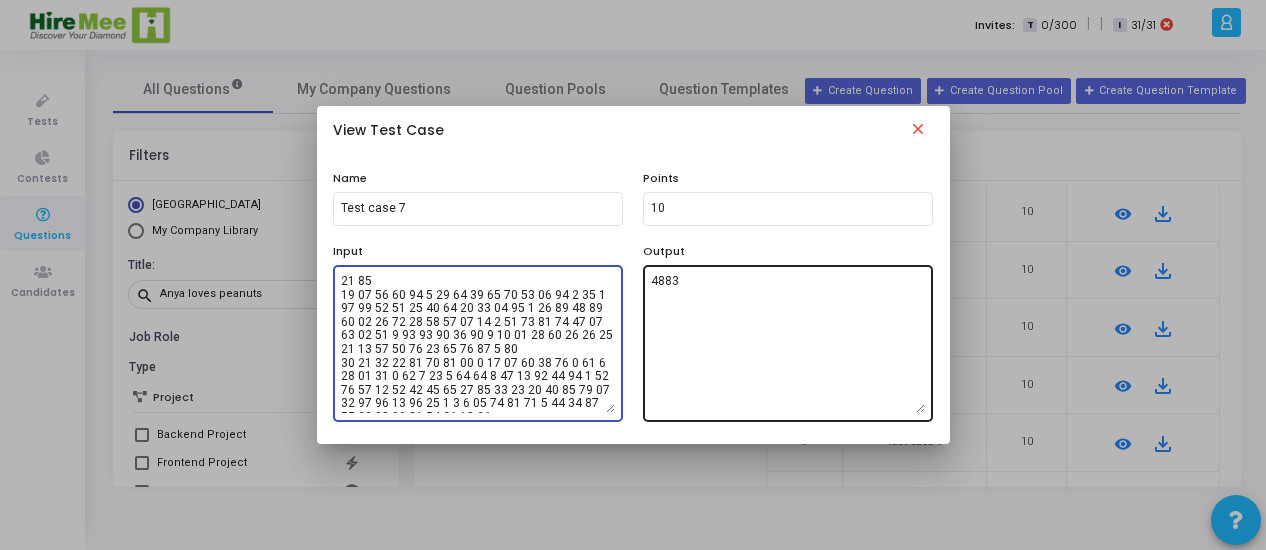 click on "4883" at bounding box center (788, 343) 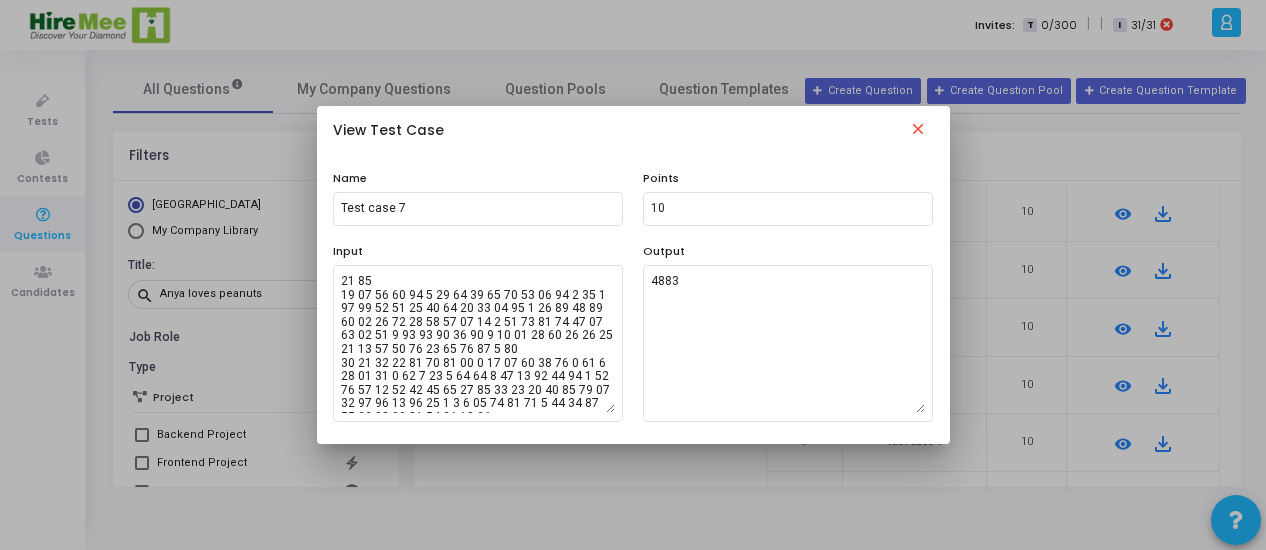 click on "close" at bounding box center [918, 132] 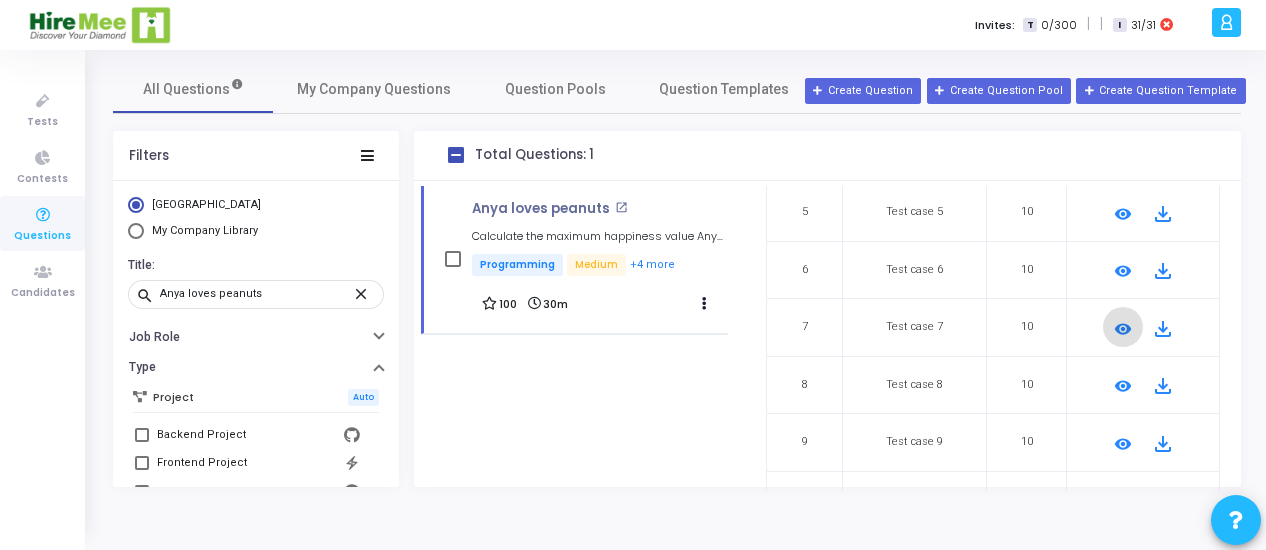 click on "remove_red_eye" at bounding box center (1123, 386) 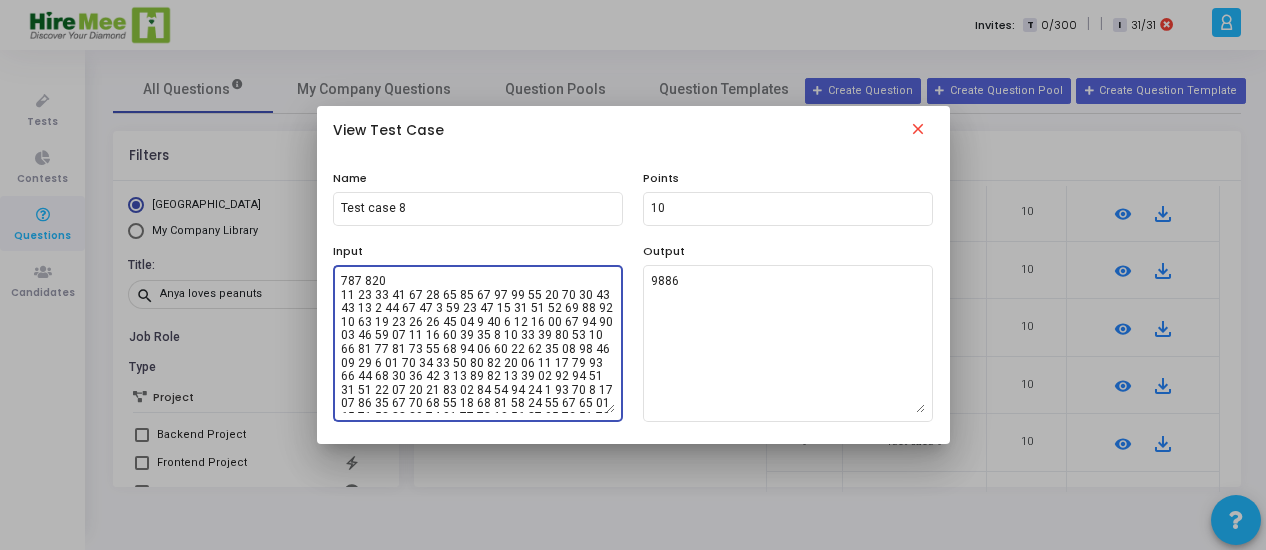 click at bounding box center [478, 343] 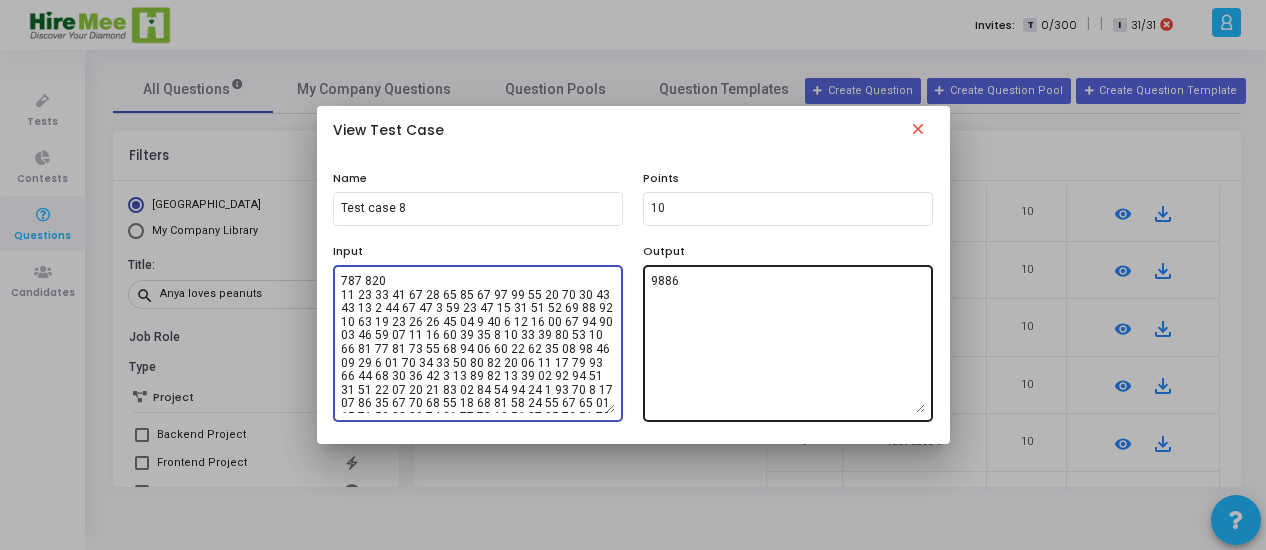 click on "9886" at bounding box center [788, 343] 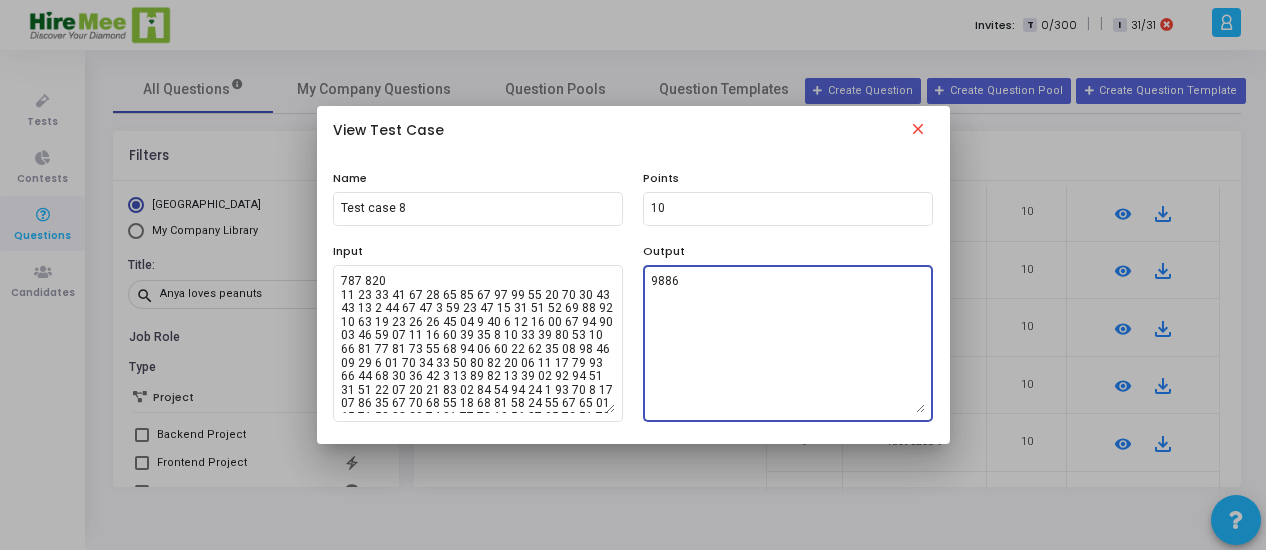 click on "close" at bounding box center (918, 132) 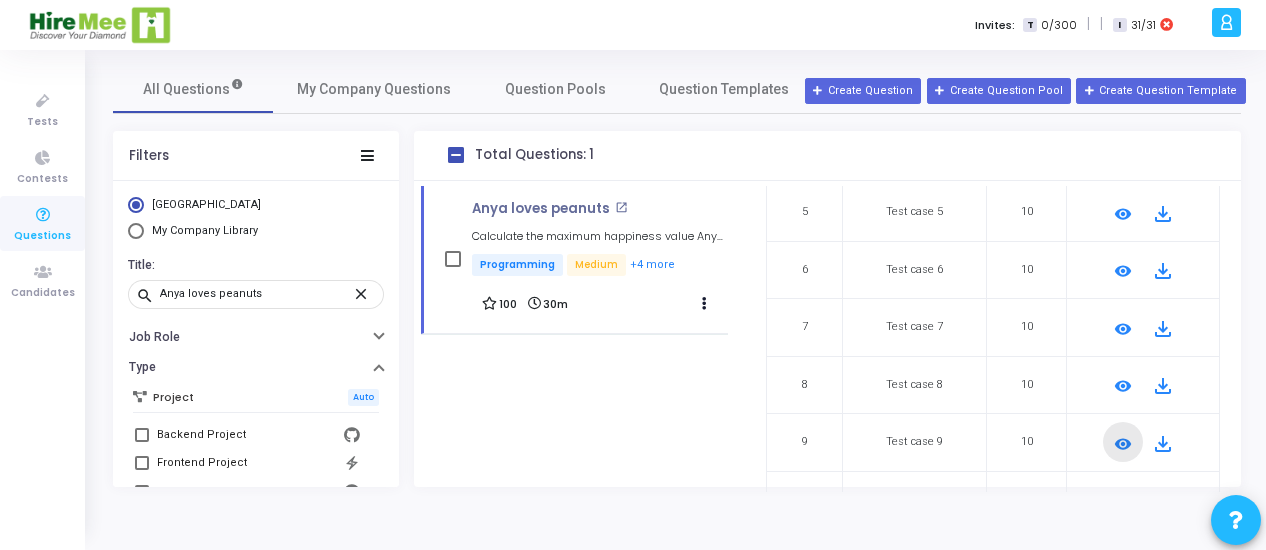 click on "remove_red_eye" at bounding box center [1123, 444] 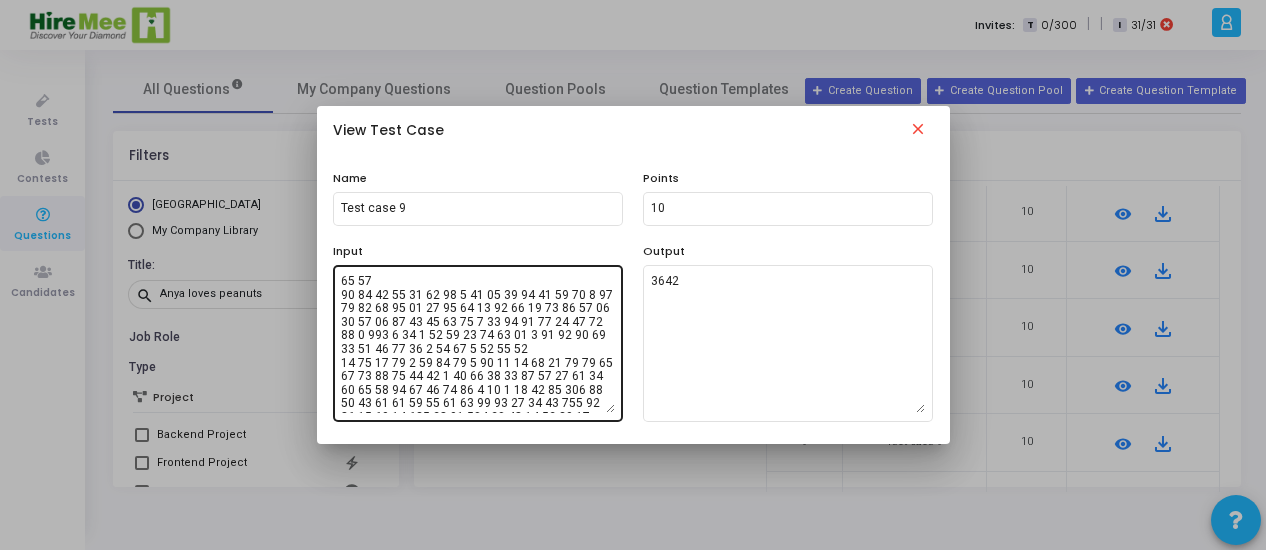 click at bounding box center [478, 343] 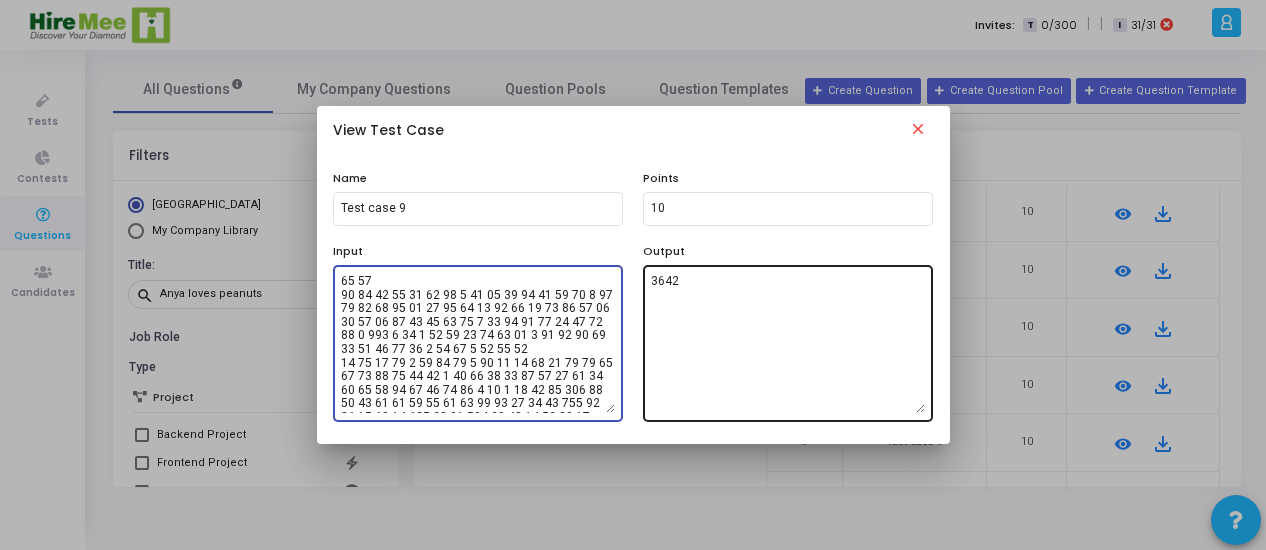 click on "3642" at bounding box center [788, 343] 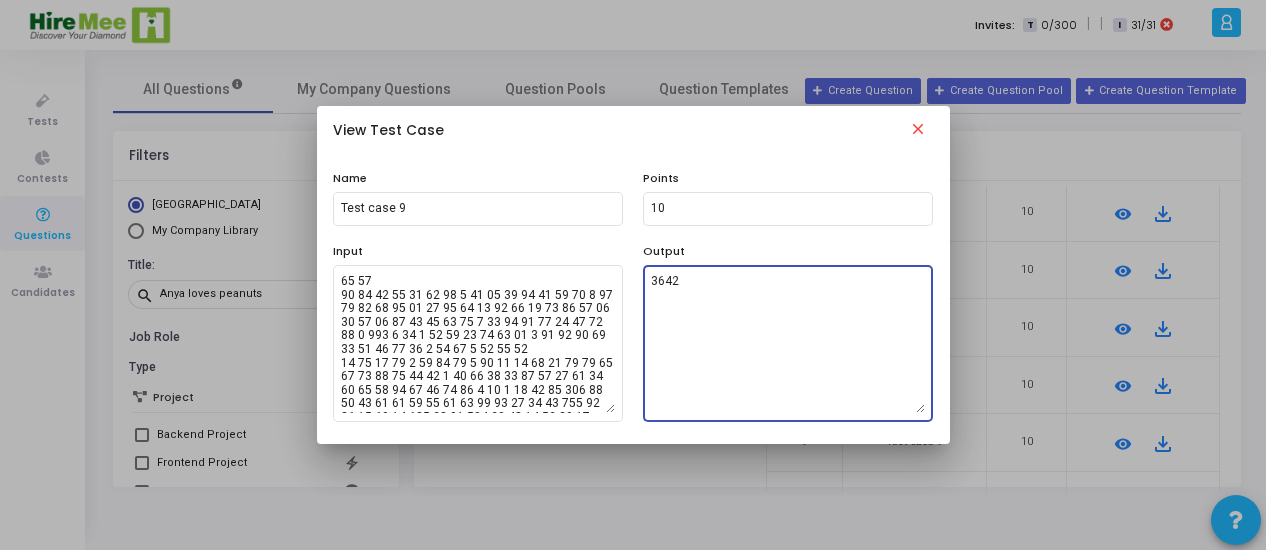 click on "close" at bounding box center [918, 132] 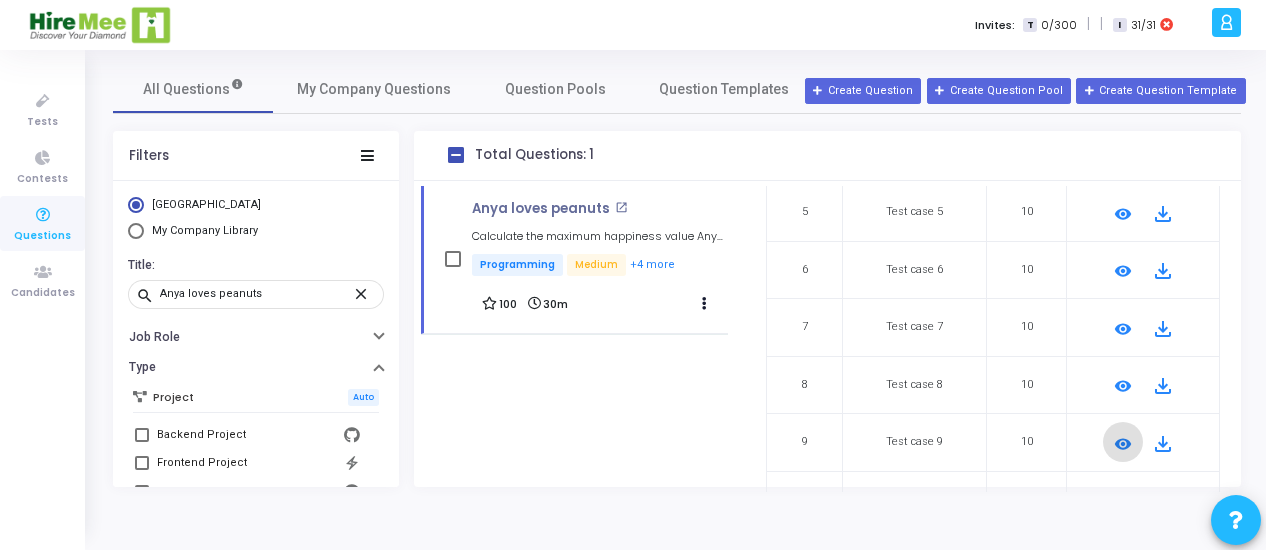 scroll, scrollTop: 514, scrollLeft: 0, axis: vertical 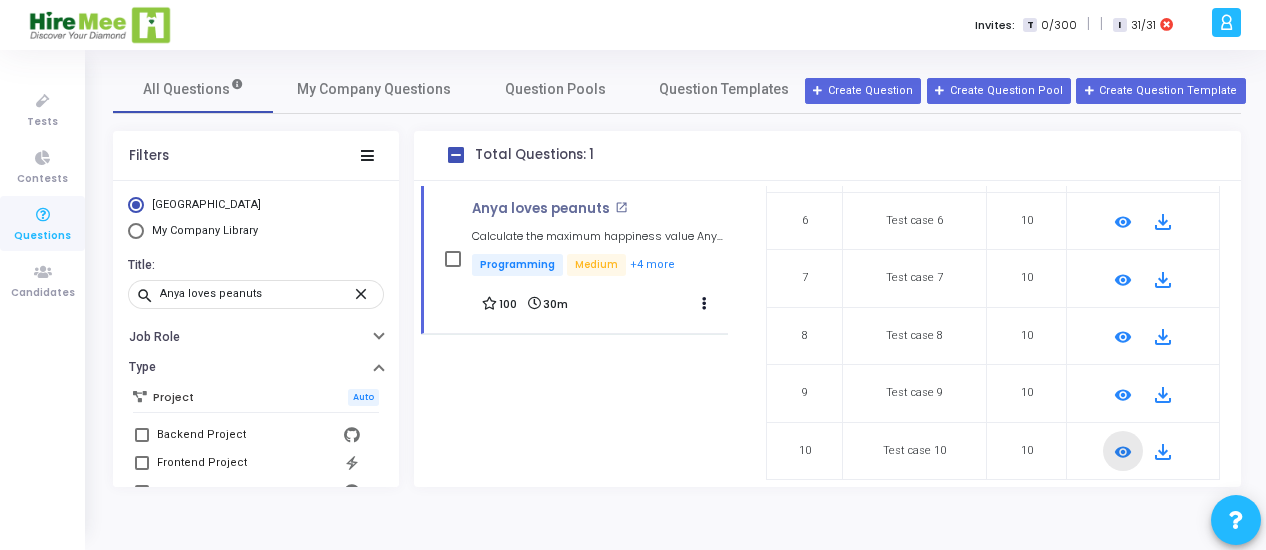 click on "remove_red_eye" at bounding box center (1123, 452) 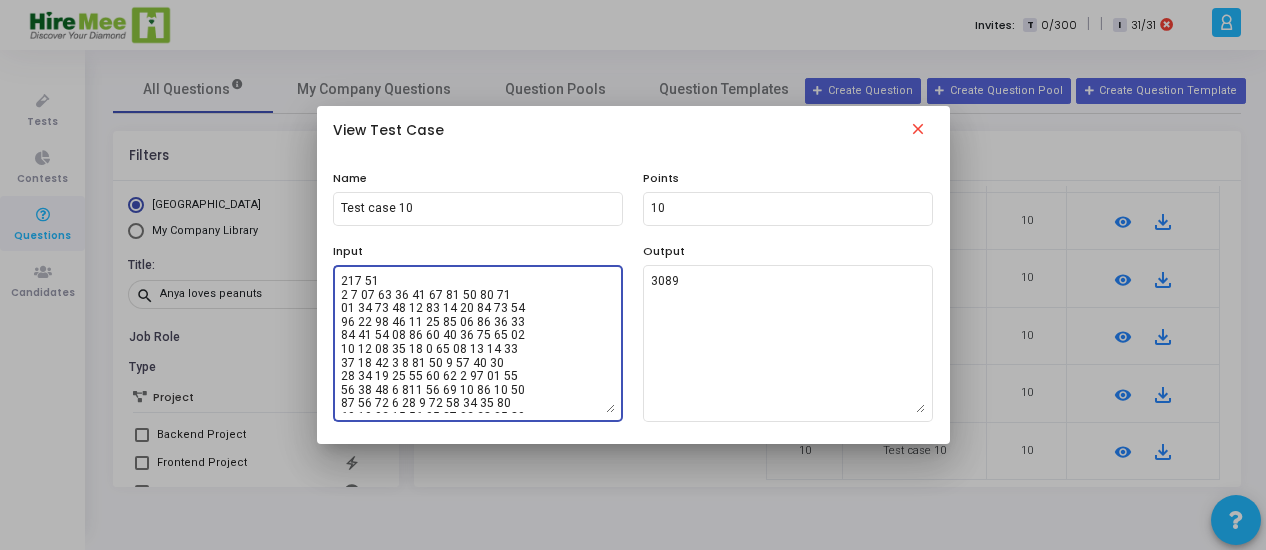 click at bounding box center (478, 343) 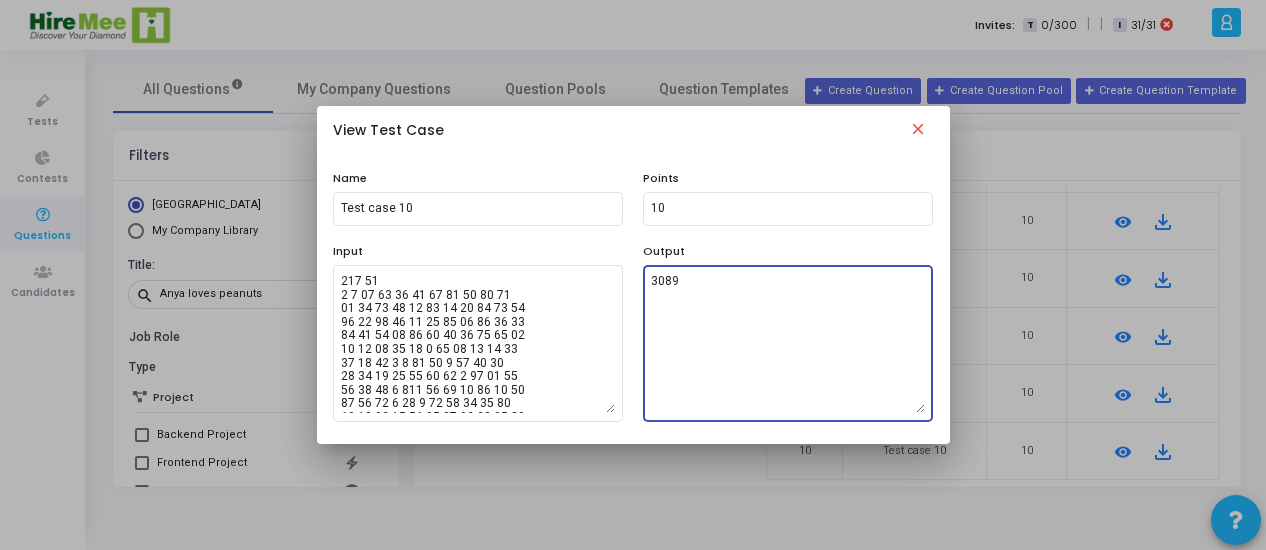 click on "3089" at bounding box center [788, 343] 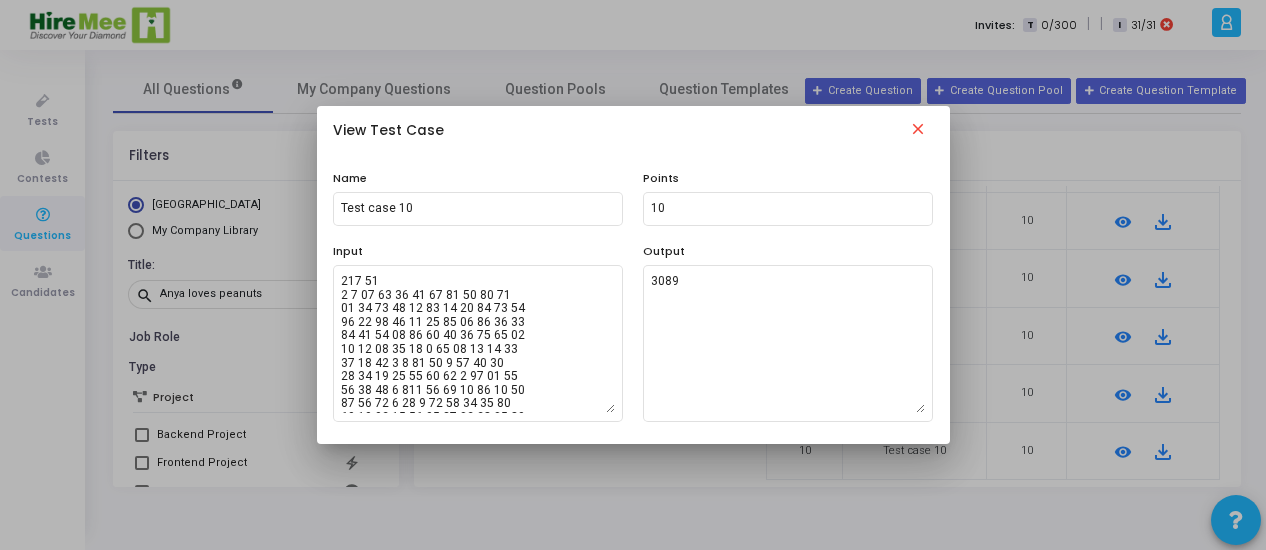 click on "close" at bounding box center [918, 132] 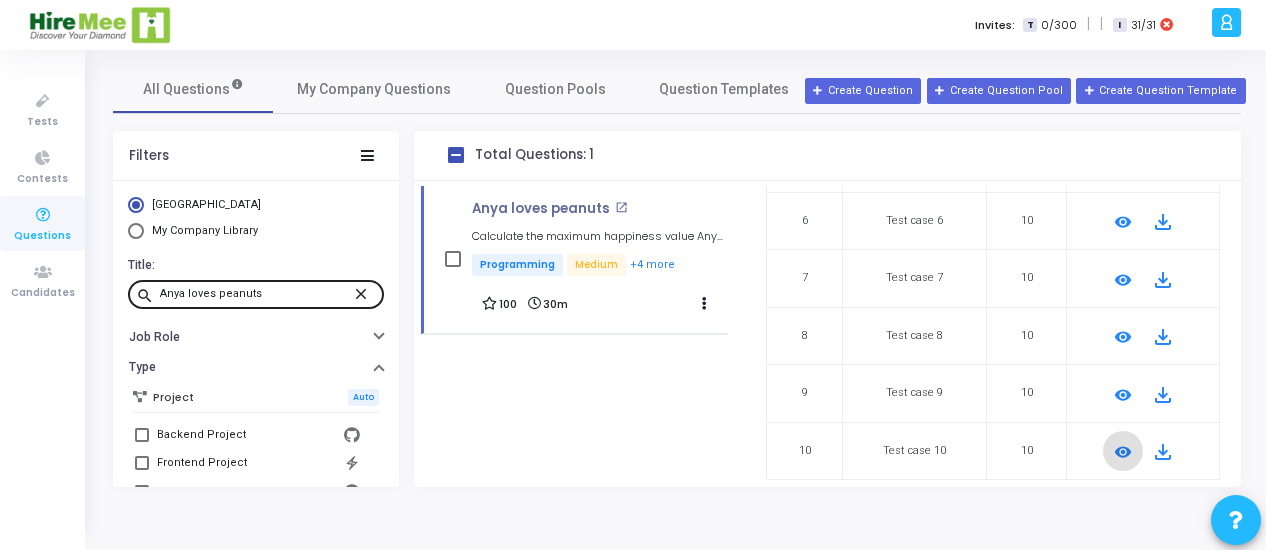 click on "close" at bounding box center [364, 293] 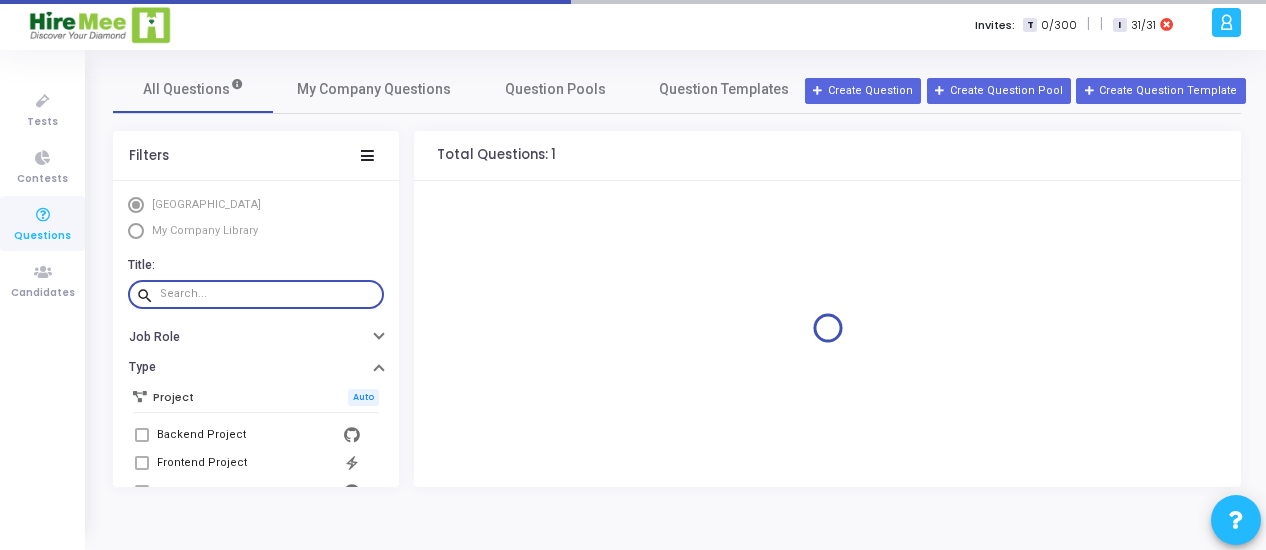 click at bounding box center (268, 294) 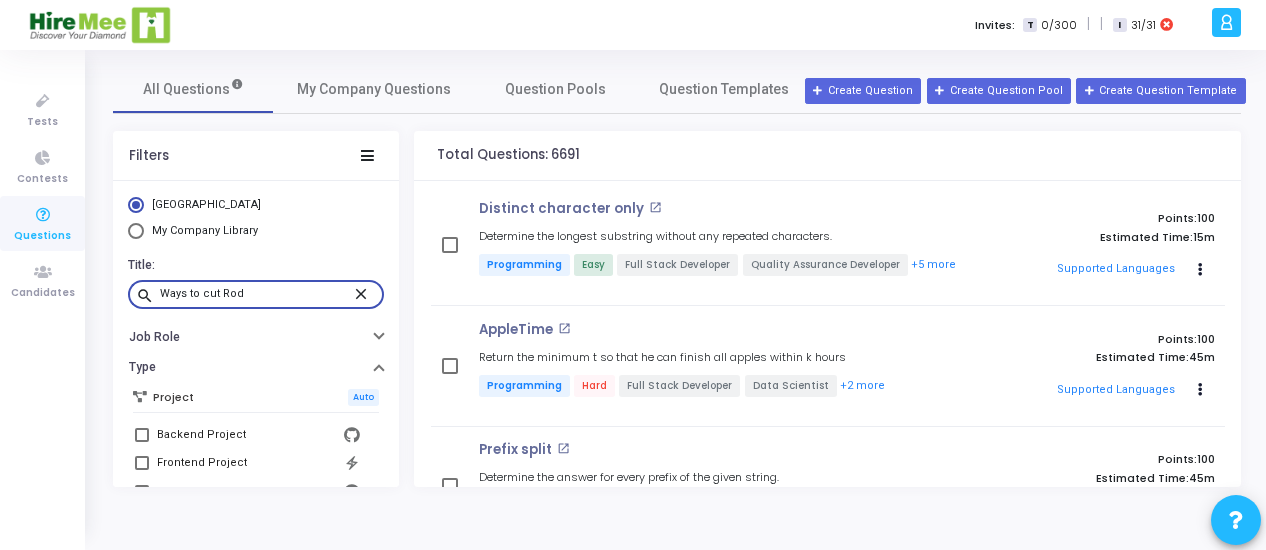 type on "Ways to cut Rod 2" 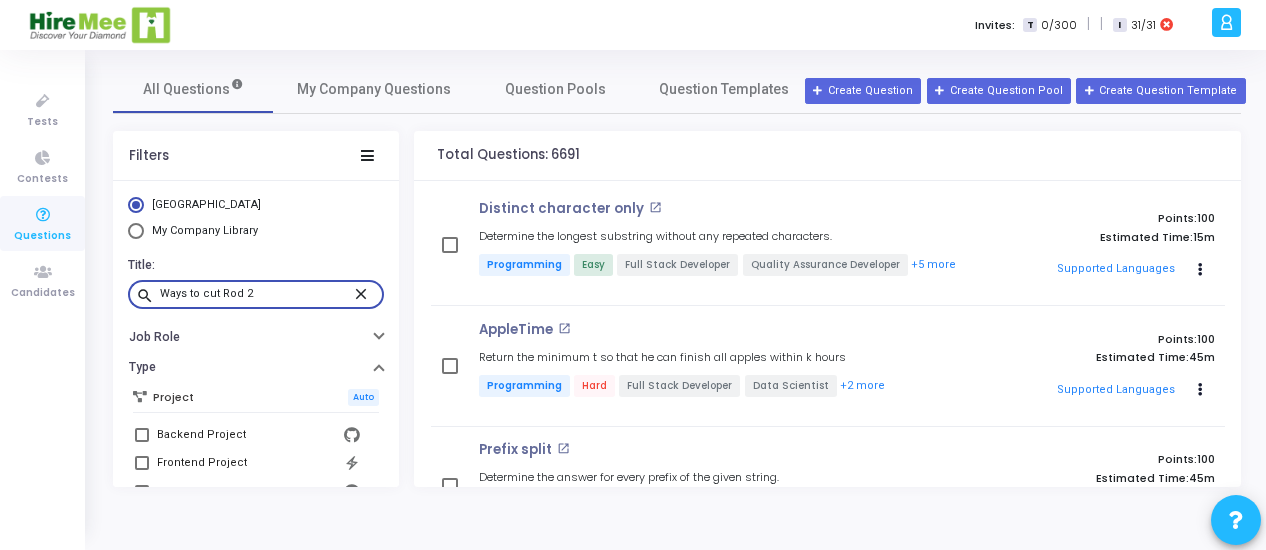 click on "close" at bounding box center (364, 293) 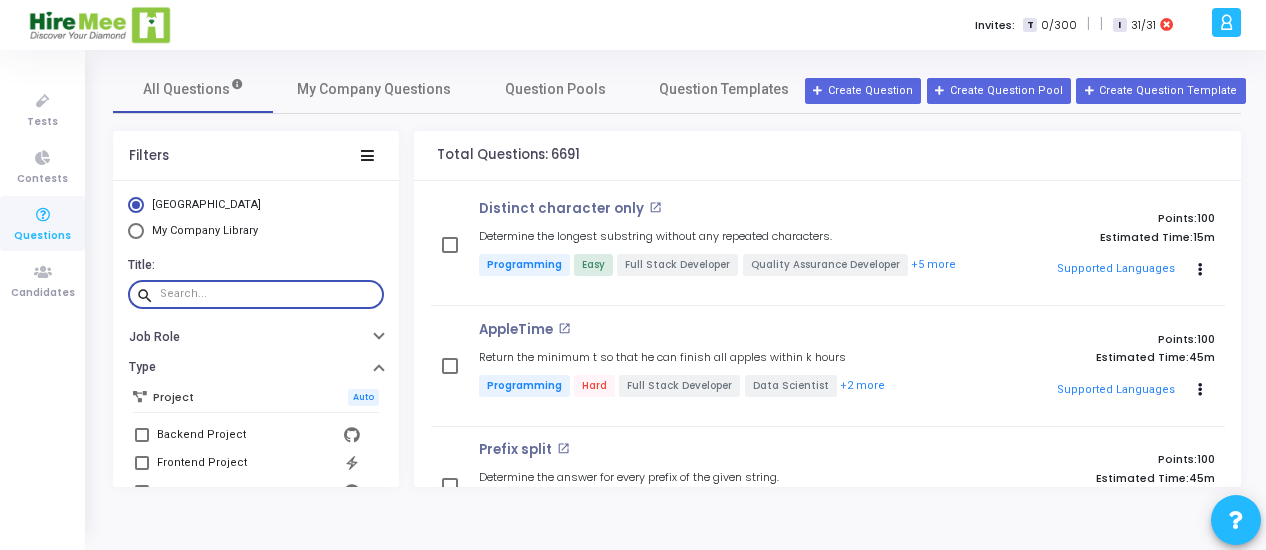 click at bounding box center [268, 294] 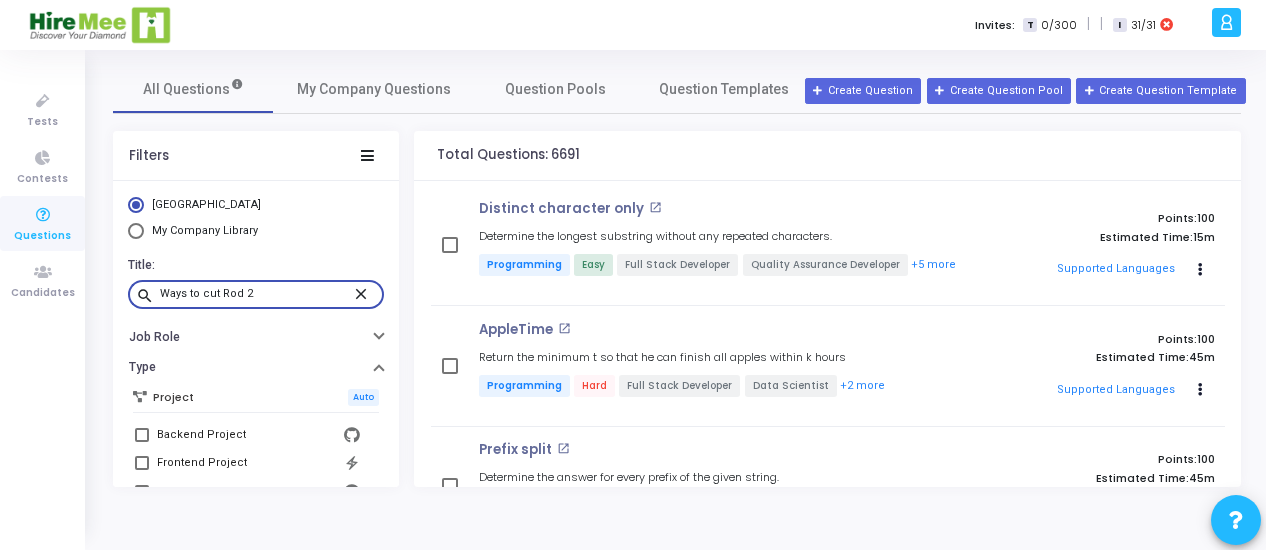 type on "Ways to cut Rod 2" 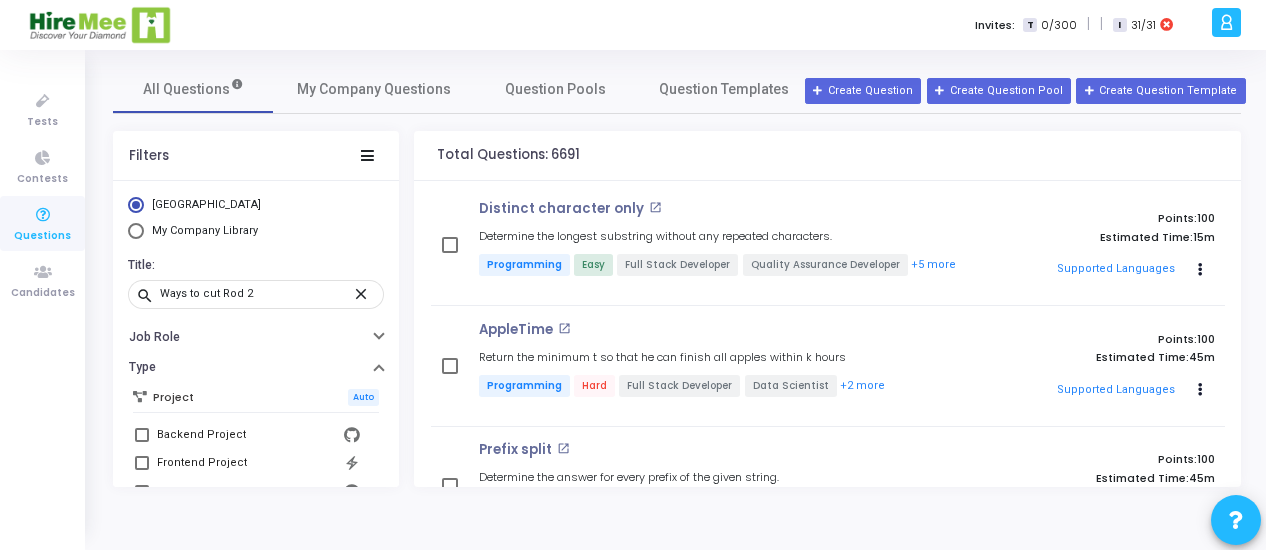 click at bounding box center [43, 215] 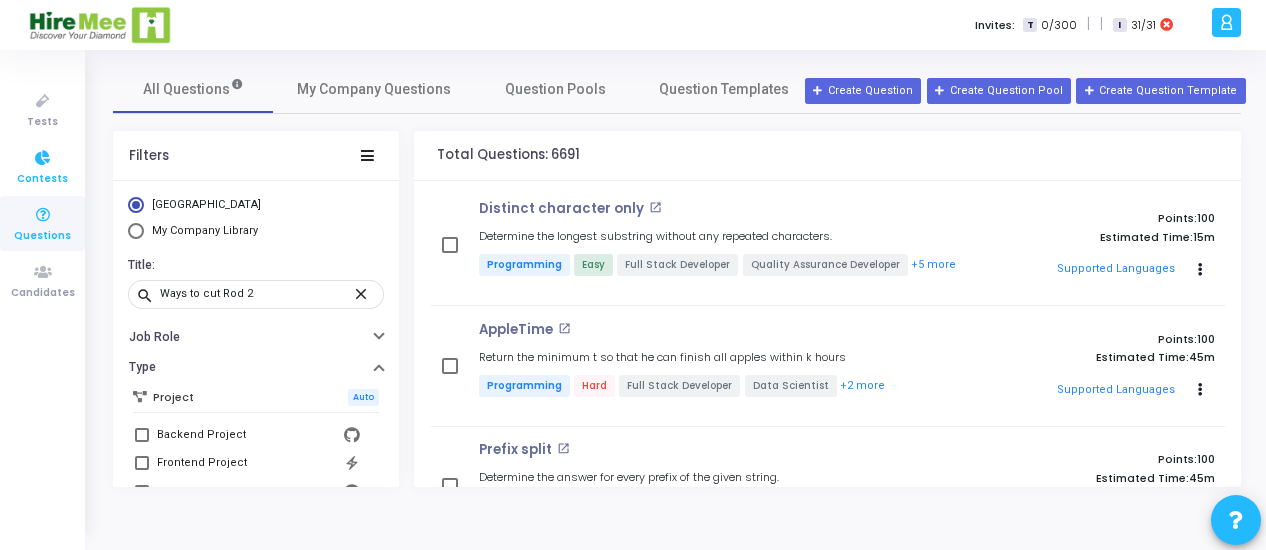 click at bounding box center [43, 158] 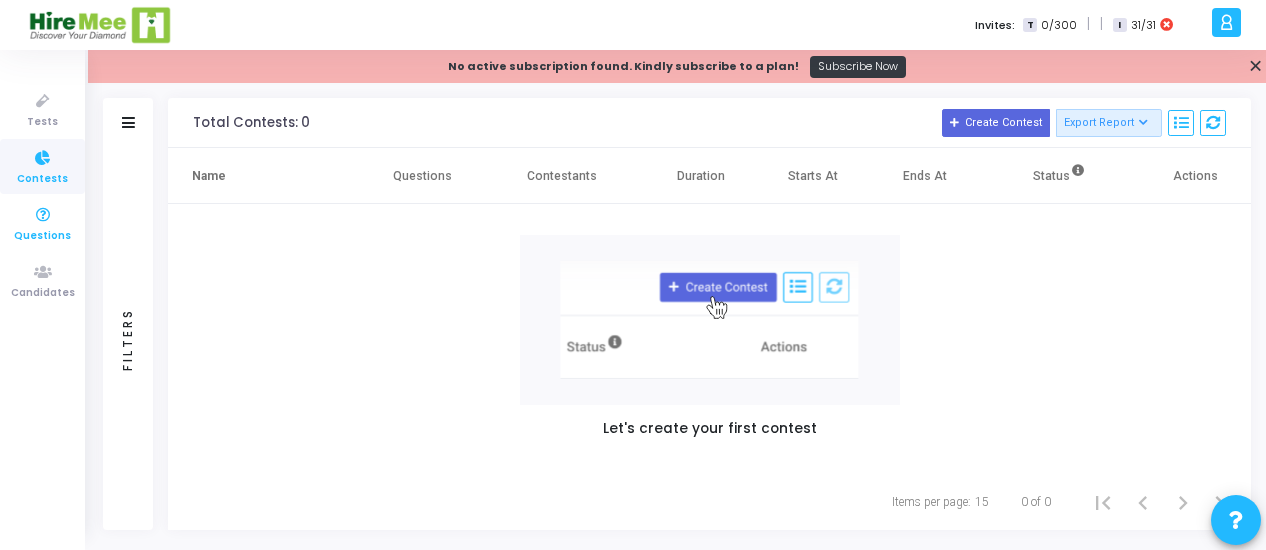 click at bounding box center [43, 215] 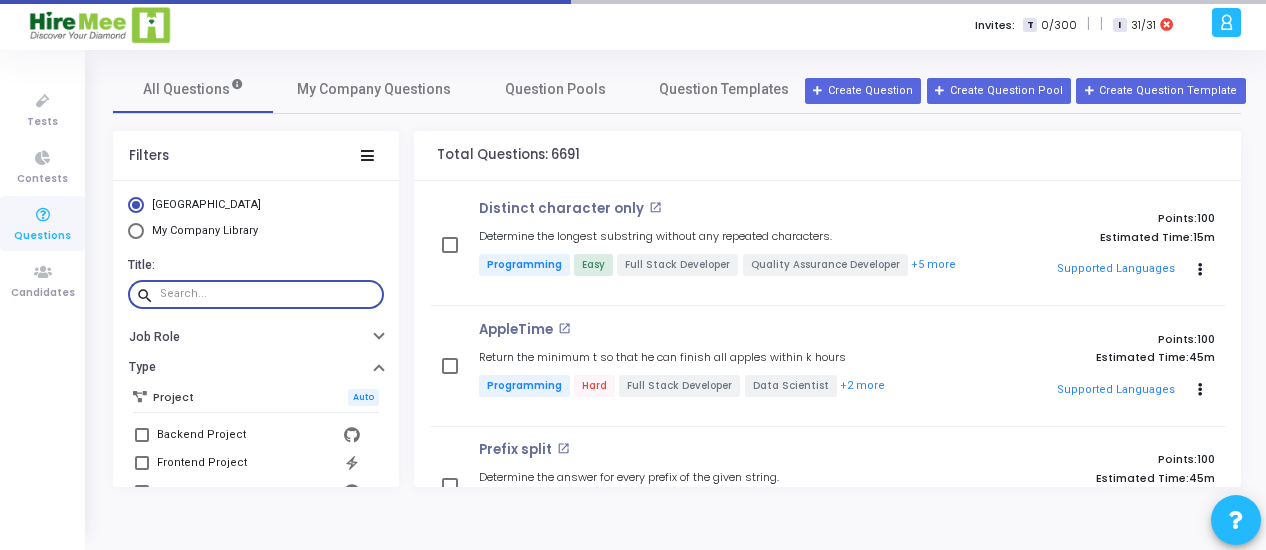 click at bounding box center [268, 294] 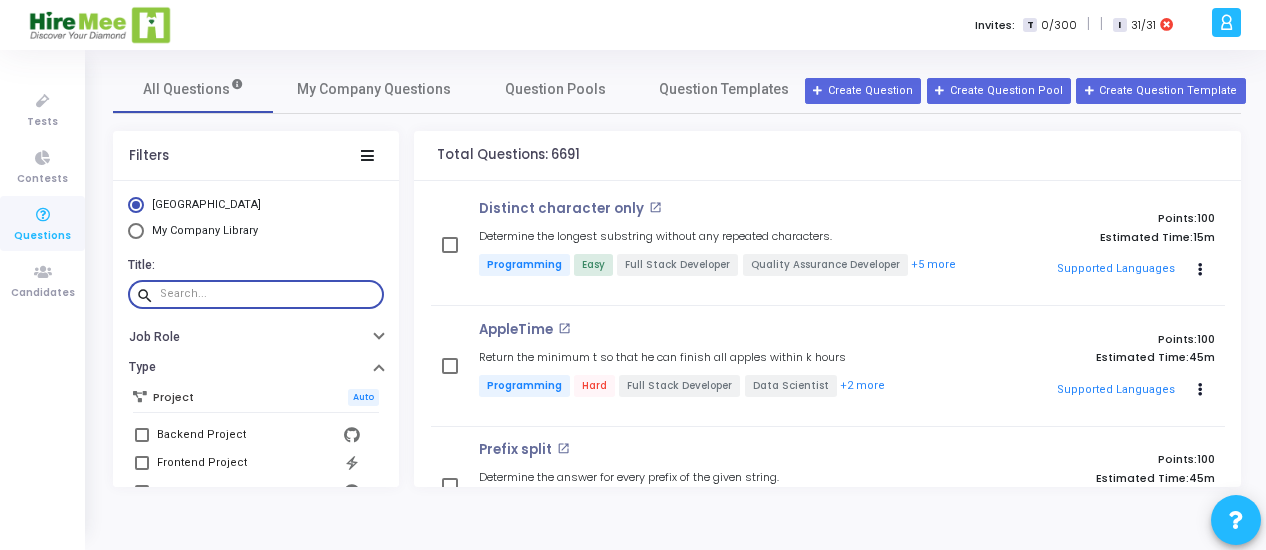paste on "Ways to cut Rod 2" 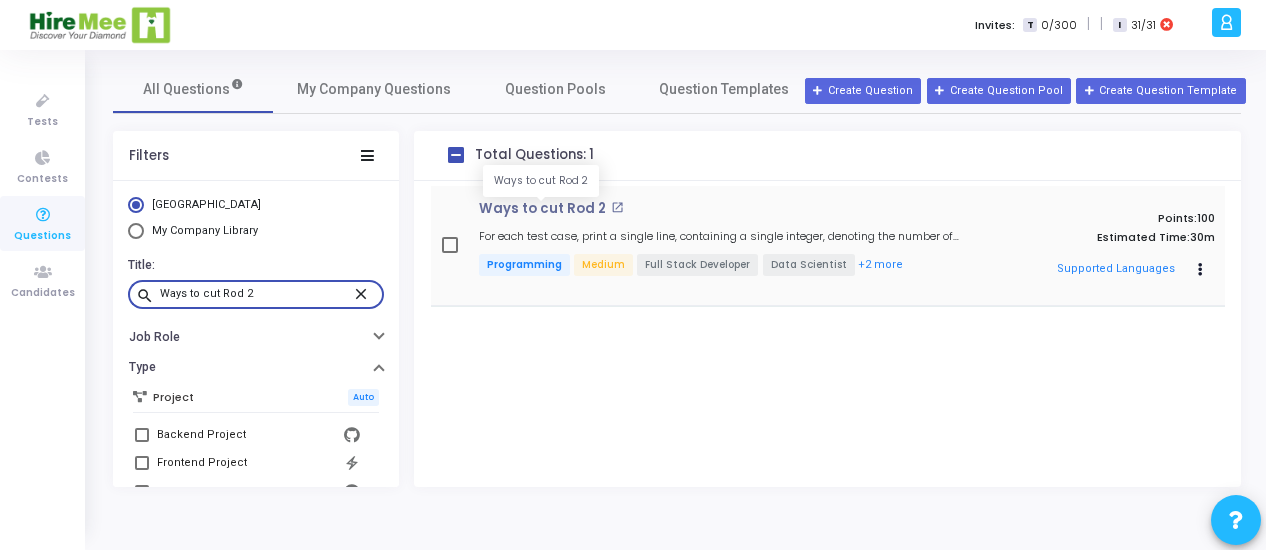 type on "Ways to cut Rod 2" 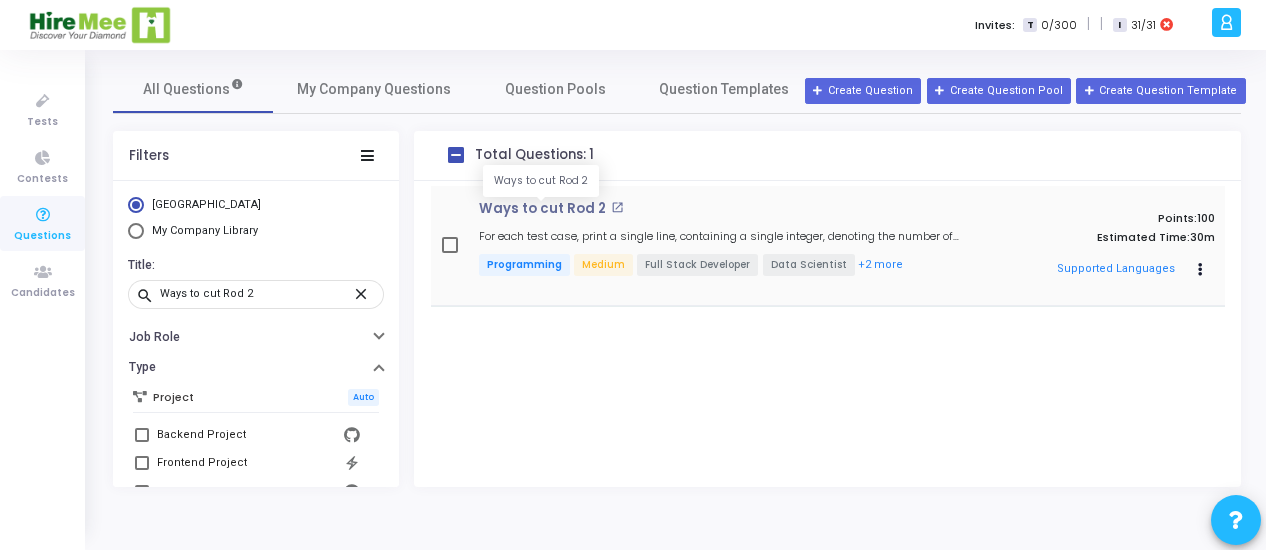 click on "Ways to cut Rod 2" at bounding box center [542, 209] 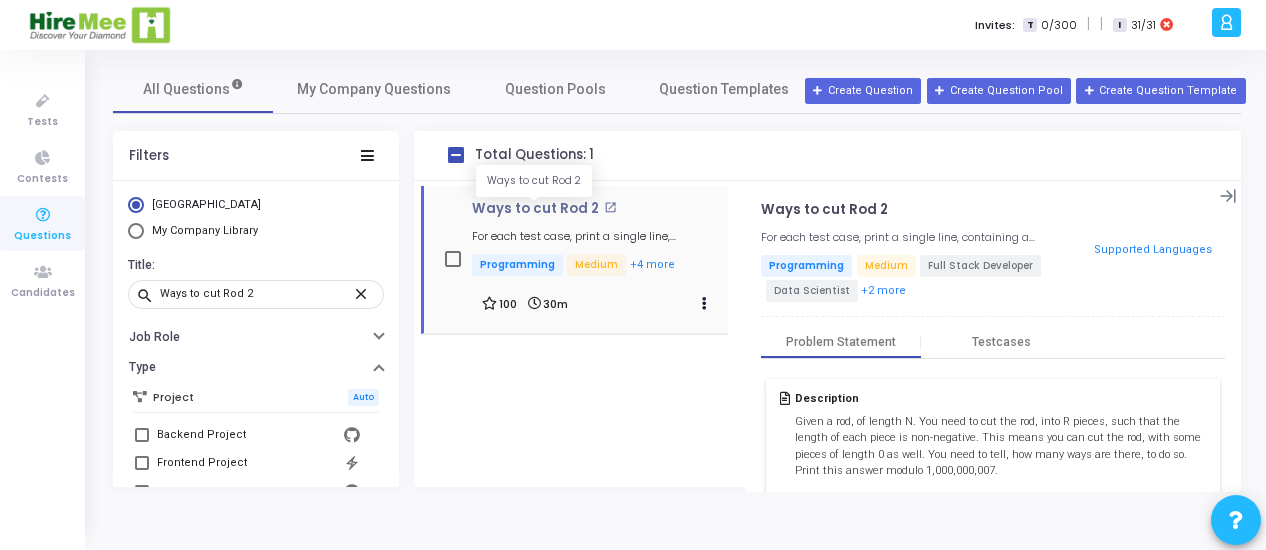 drag, startPoint x: 466, startPoint y: 208, endPoint x: 587, endPoint y: 209, distance: 121.004135 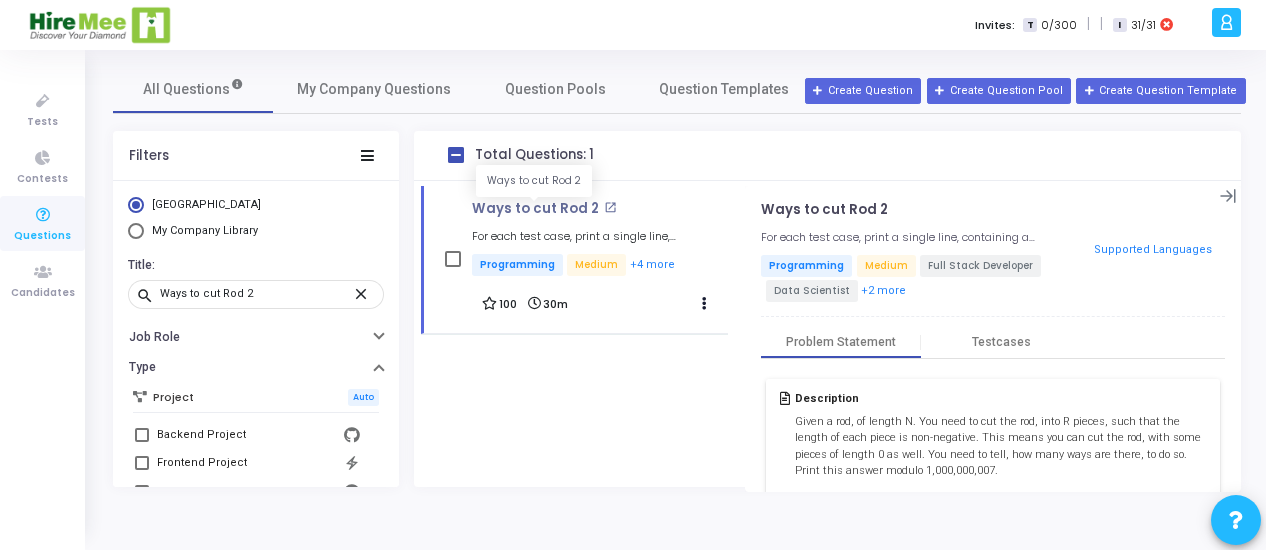copy on "Ways to cut Rod 2" 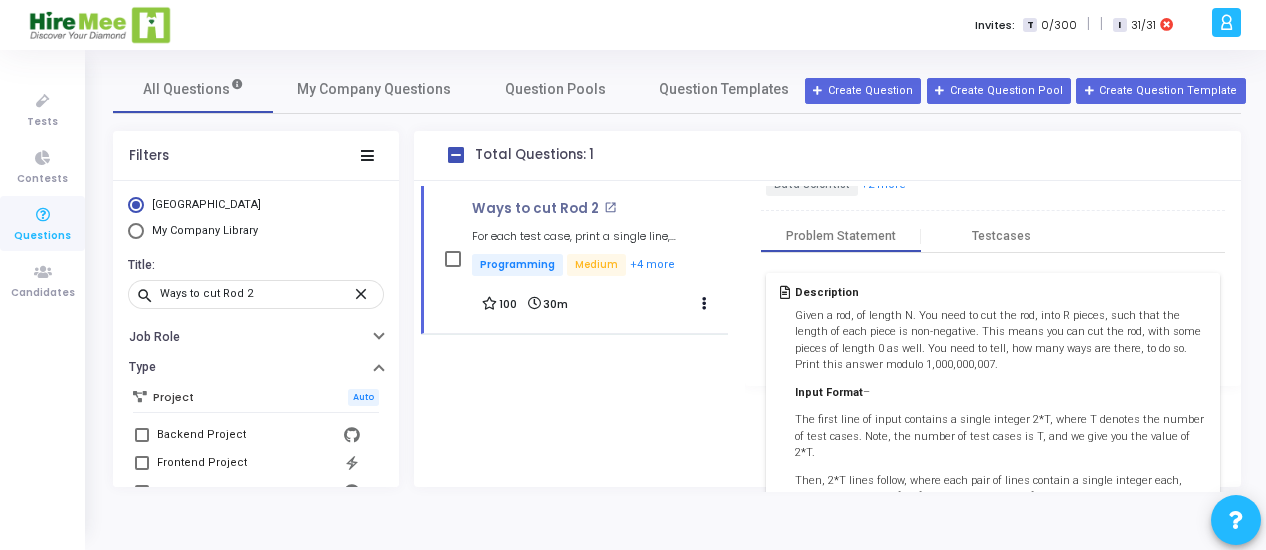 scroll, scrollTop: 735, scrollLeft: 0, axis: vertical 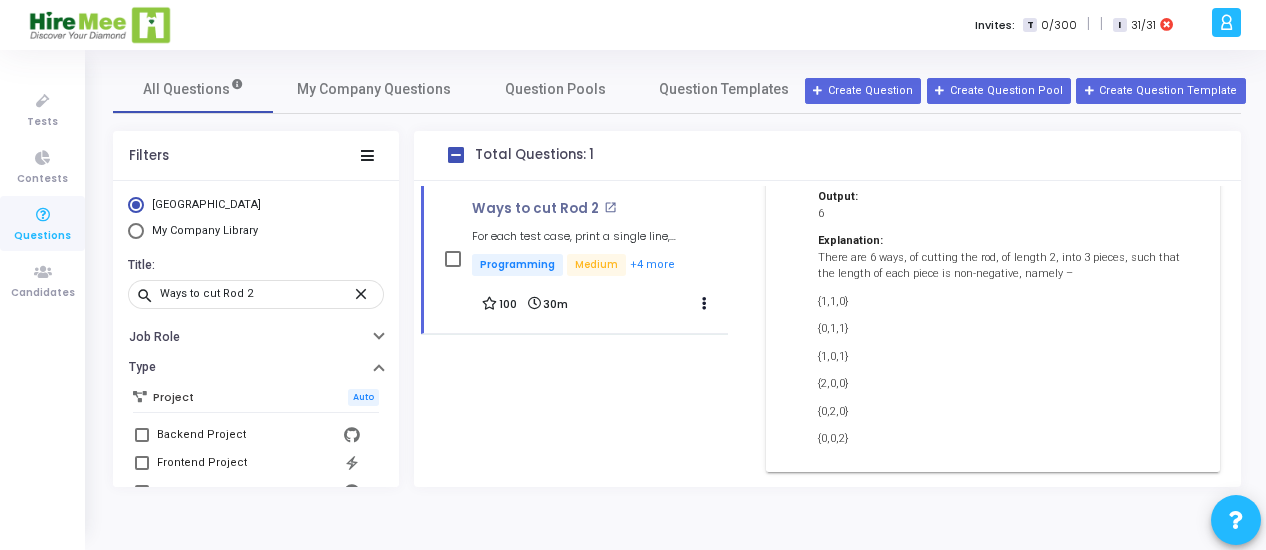 drag, startPoint x: 796, startPoint y: 421, endPoint x: 914, endPoint y: 421, distance: 118 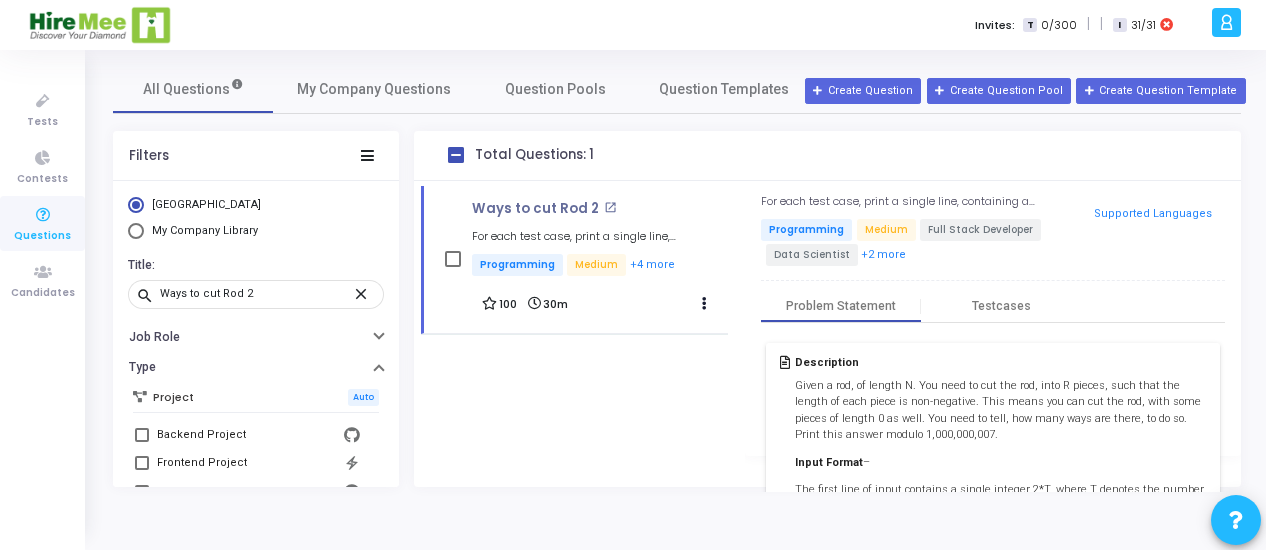 scroll, scrollTop: 0, scrollLeft: 0, axis: both 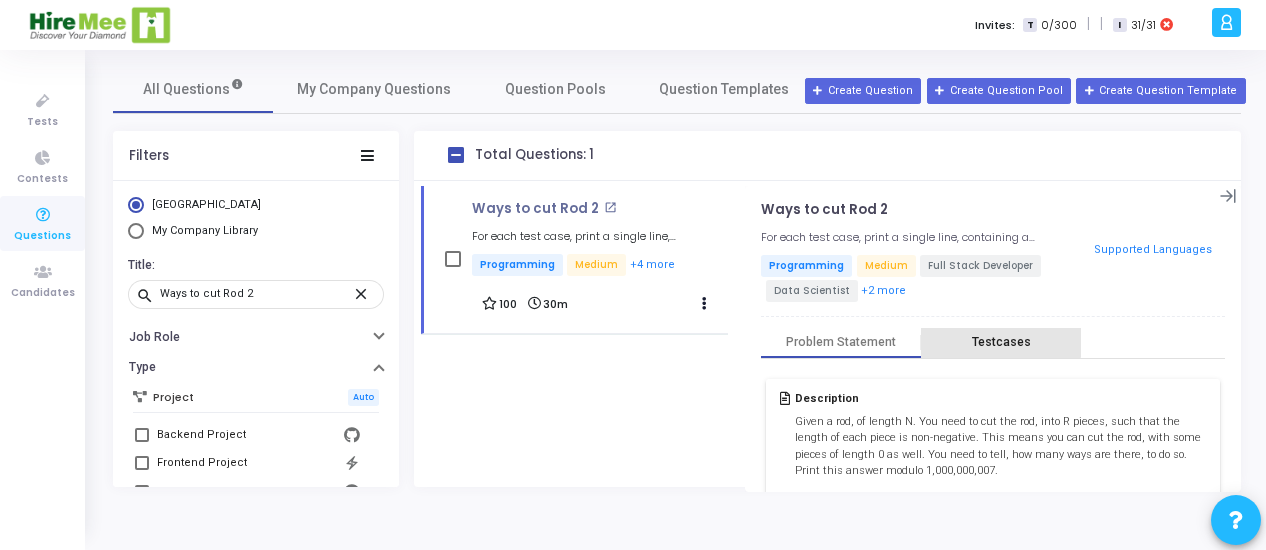 click on "Testcases" at bounding box center (1001, 343) 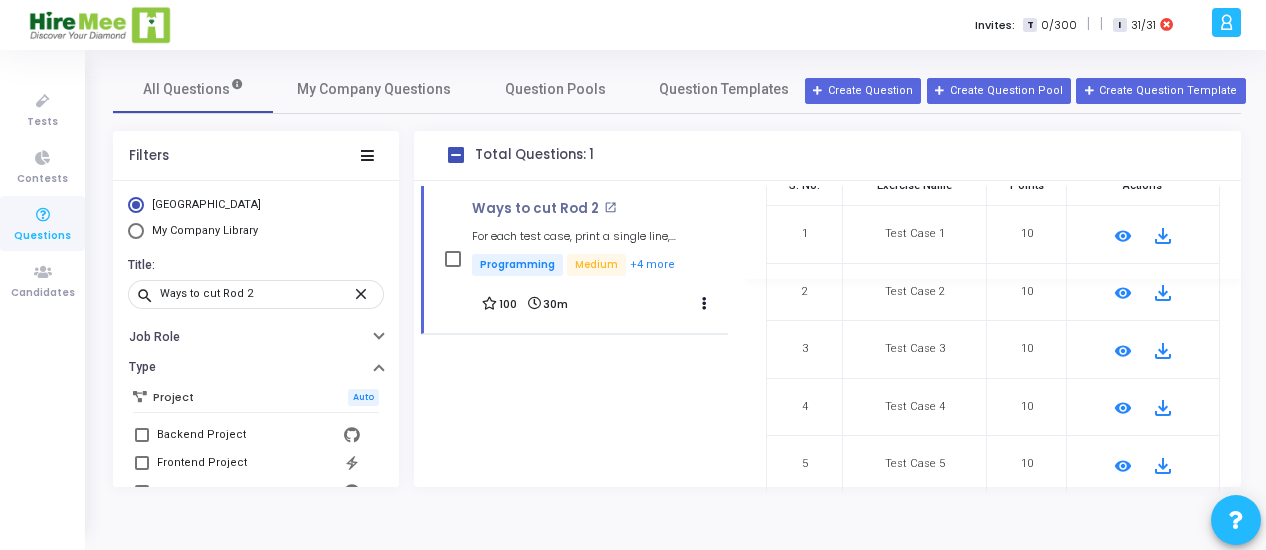 scroll, scrollTop: 214, scrollLeft: 0, axis: vertical 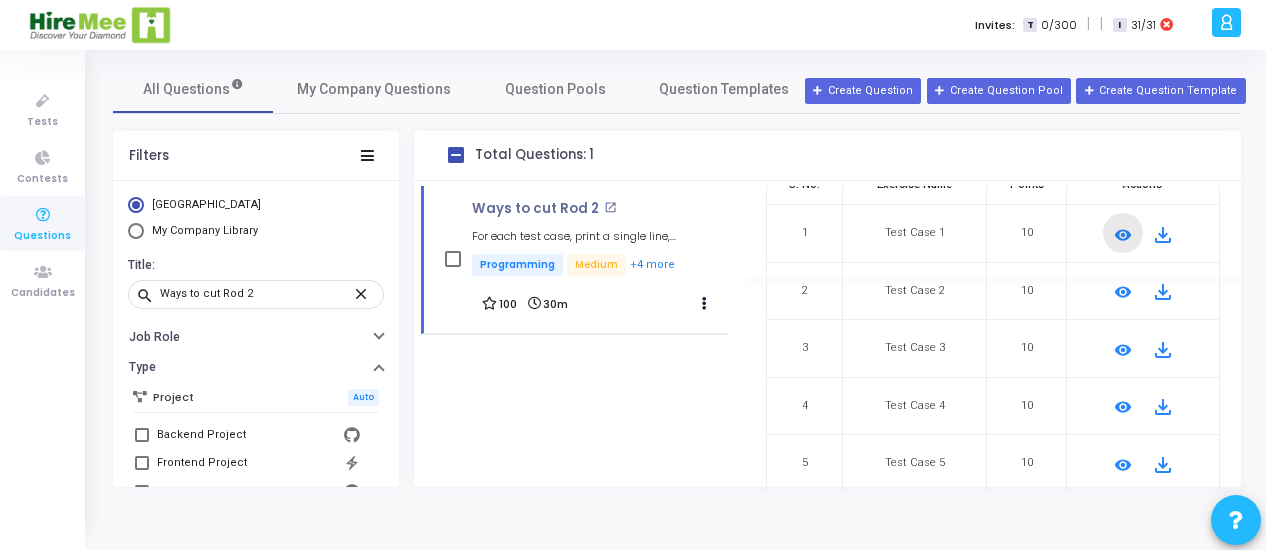 click on "remove_red_eye" at bounding box center [1123, 235] 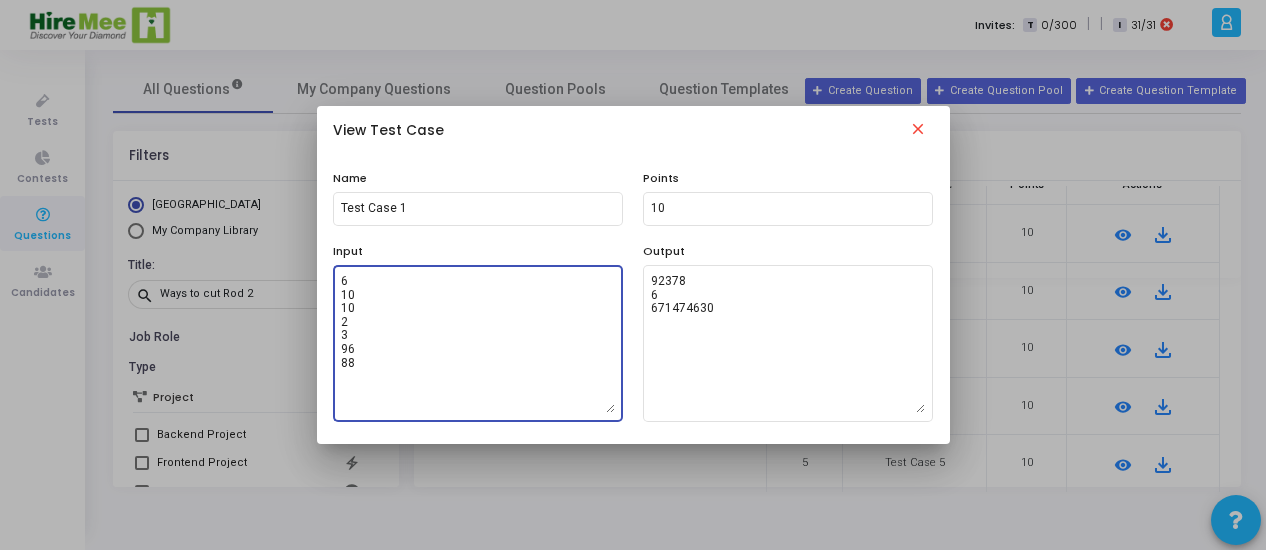 click on "6
10
10
2
3
96
88" at bounding box center (478, 343) 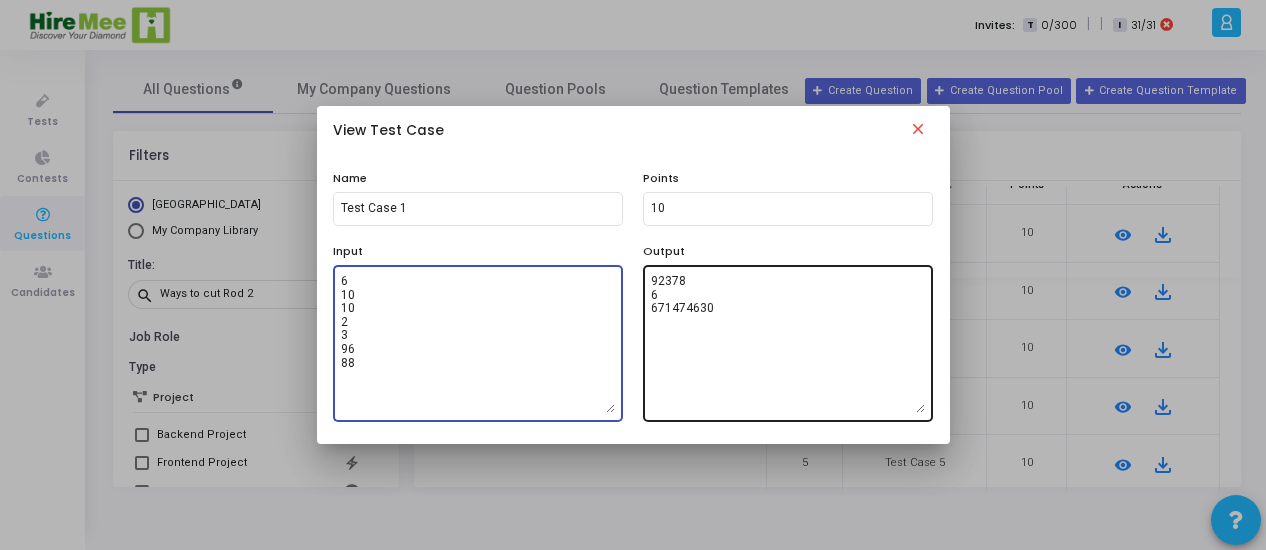 click on "92378
6
671474630" at bounding box center (788, 343) 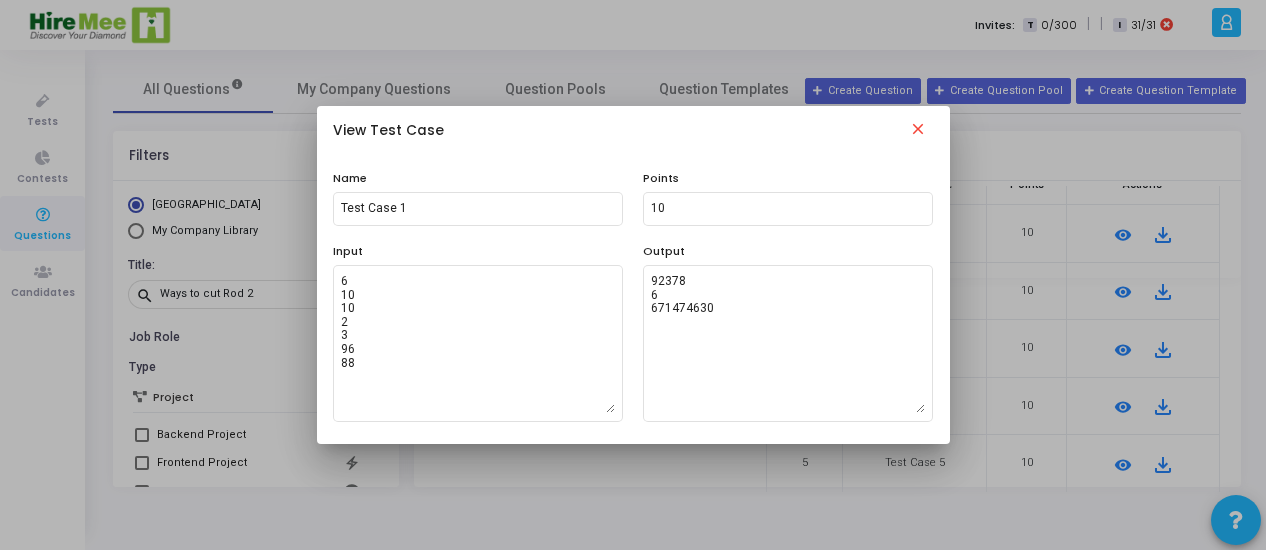 click on "close" at bounding box center [918, 132] 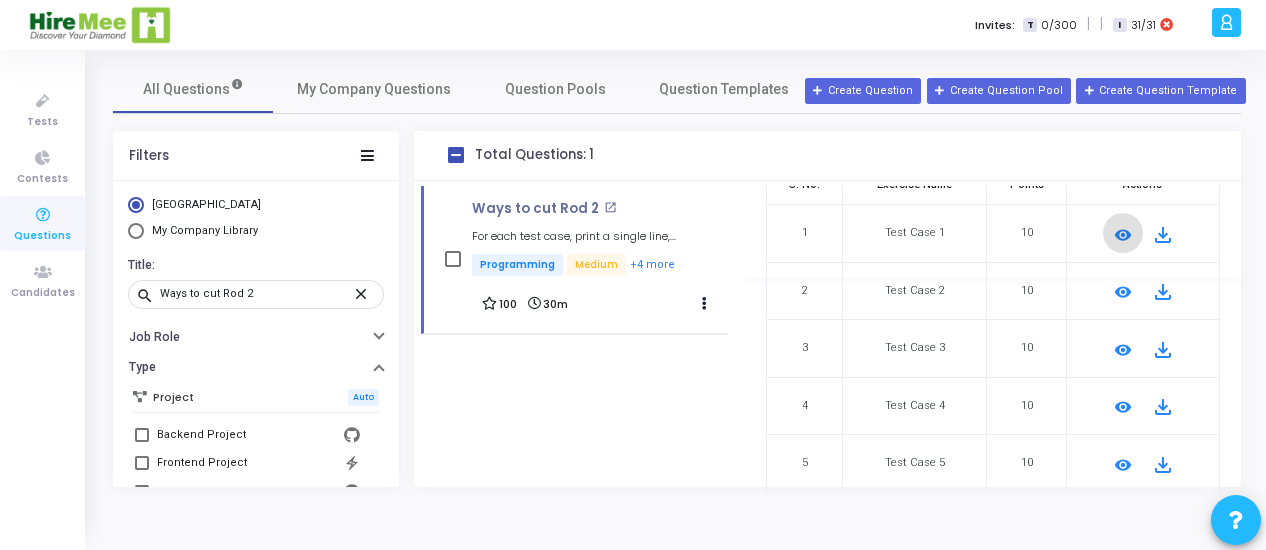 click on "remove_red_eye" at bounding box center (1123, 292) 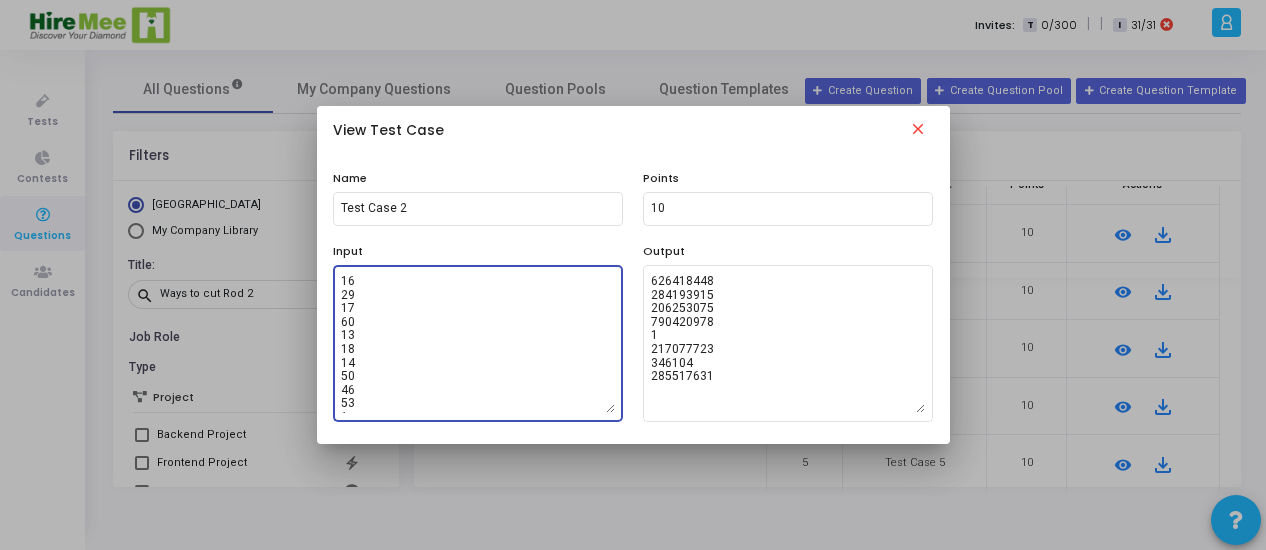 click on "16
29
17
60
13
18
14
50
46
53
1
100
55
17
8
45
13" at bounding box center [478, 343] 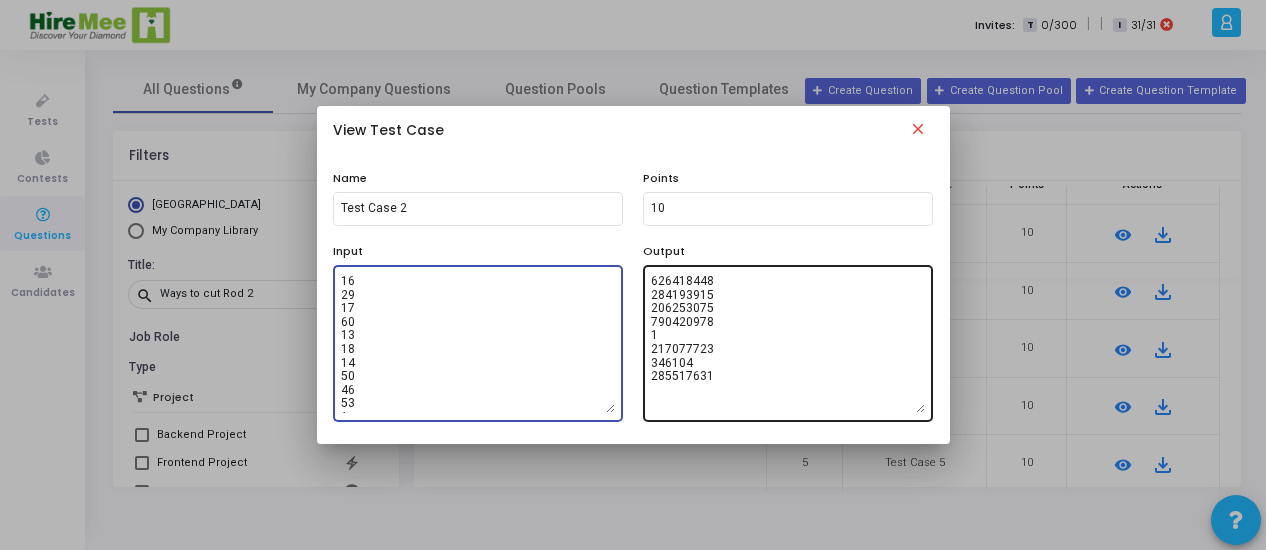 click on "626418448
284193915
206253075
790420978
1
217077723
346104
285517631" at bounding box center [788, 343] 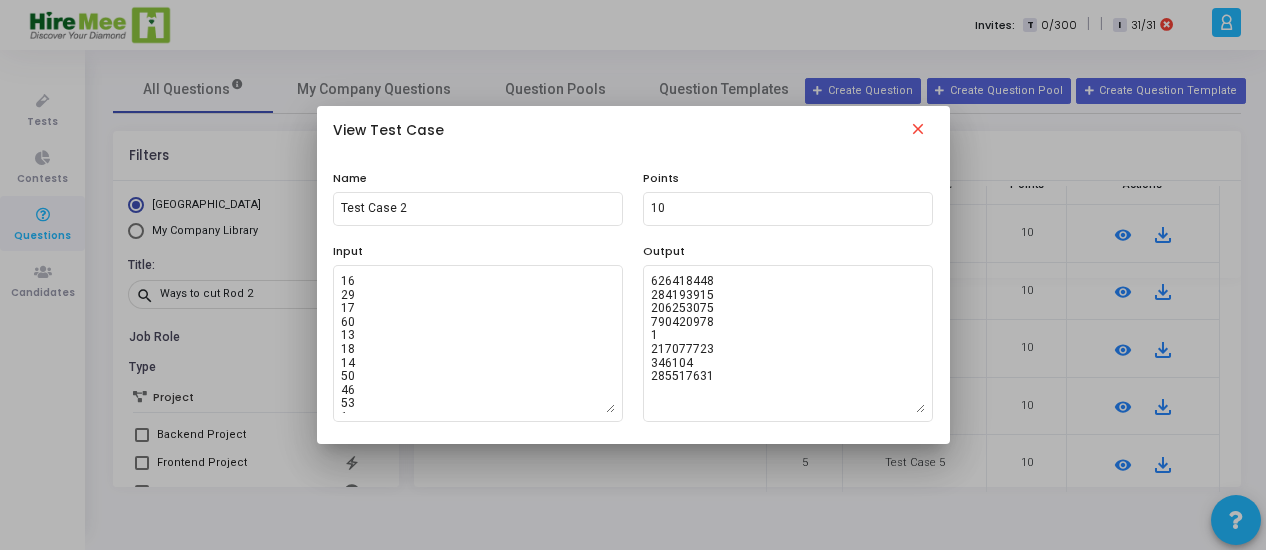 click on "close" at bounding box center (918, 132) 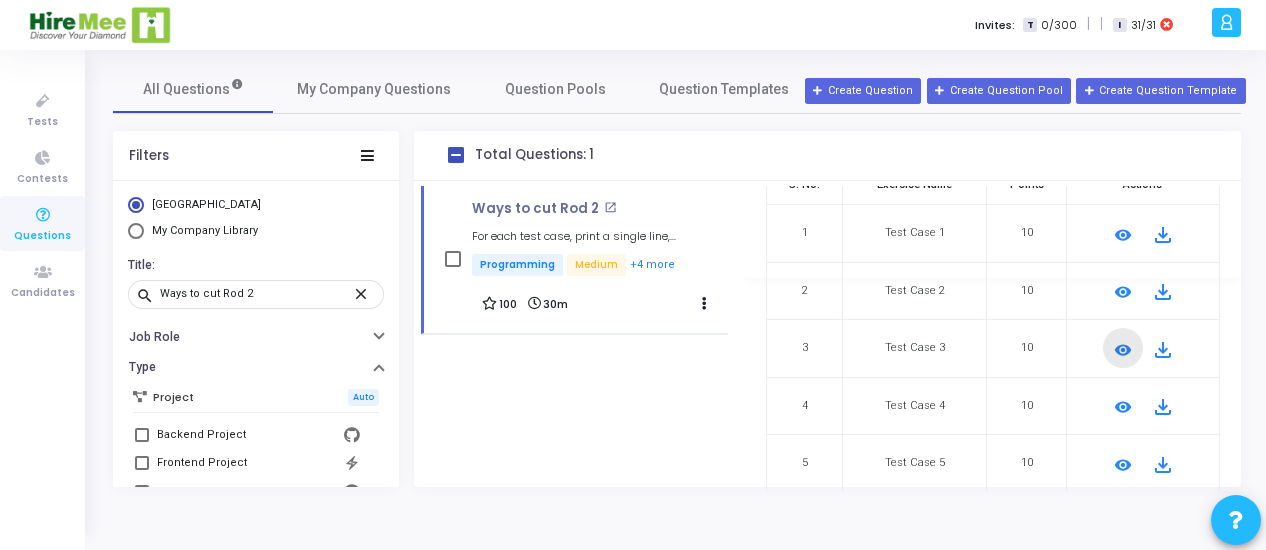 click on "remove_red_eye" at bounding box center [1123, 350] 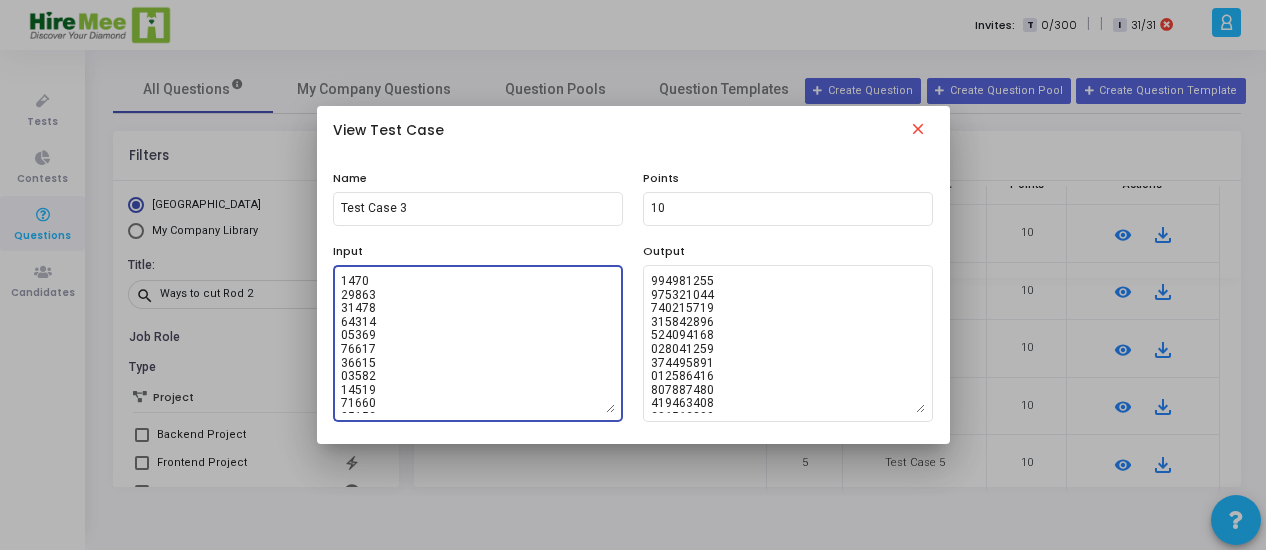 click at bounding box center (478, 343) 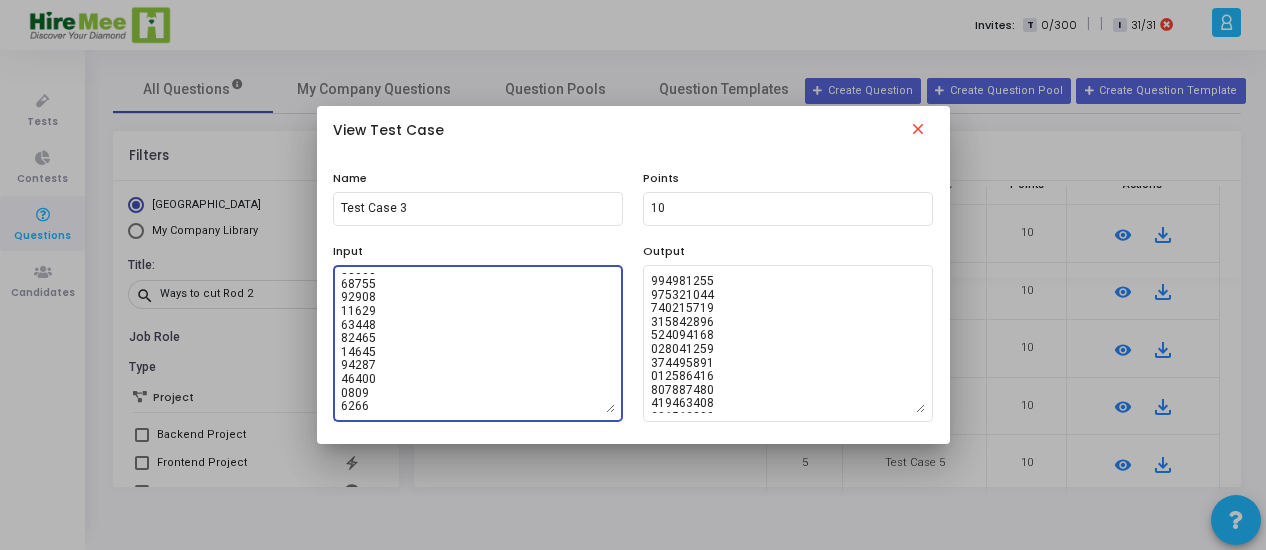 scroll, scrollTop: 5695, scrollLeft: 0, axis: vertical 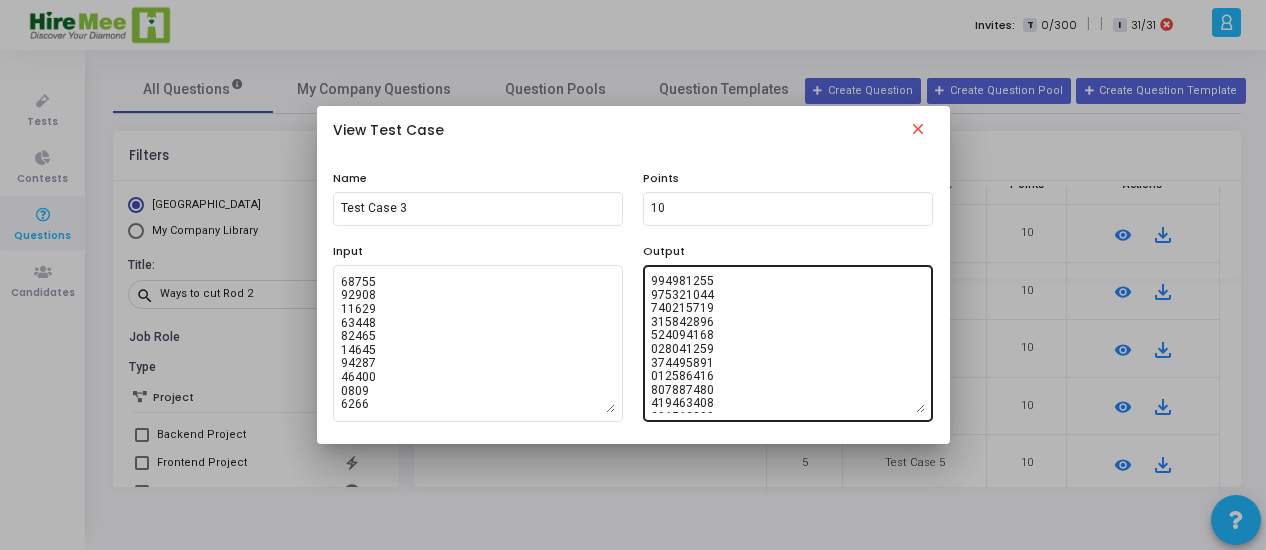 click at bounding box center (788, 343) 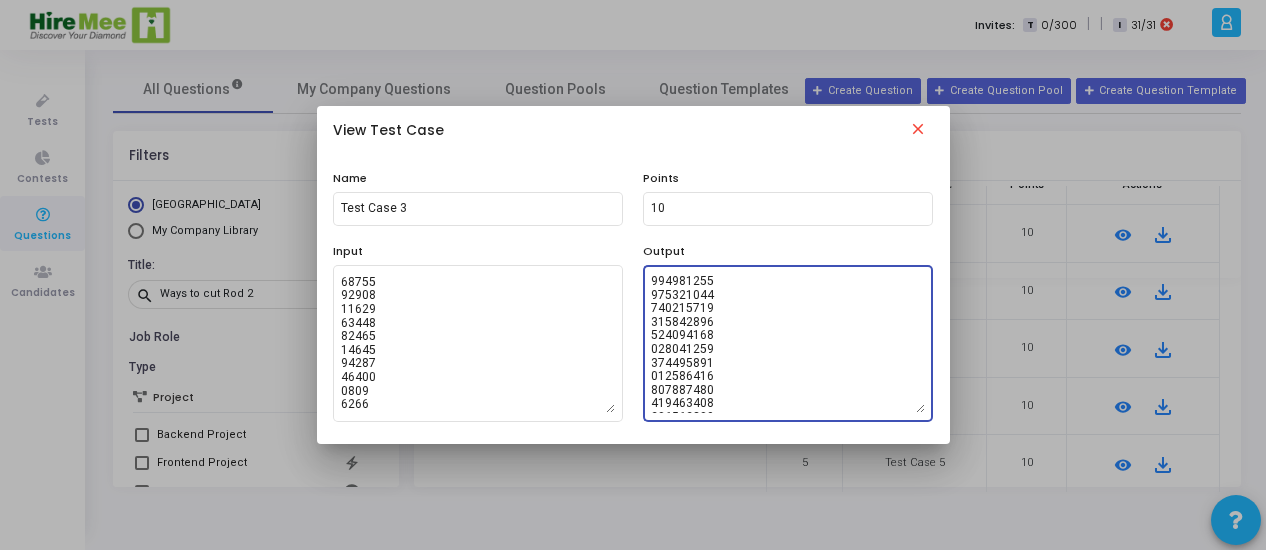 click at bounding box center [788, 343] 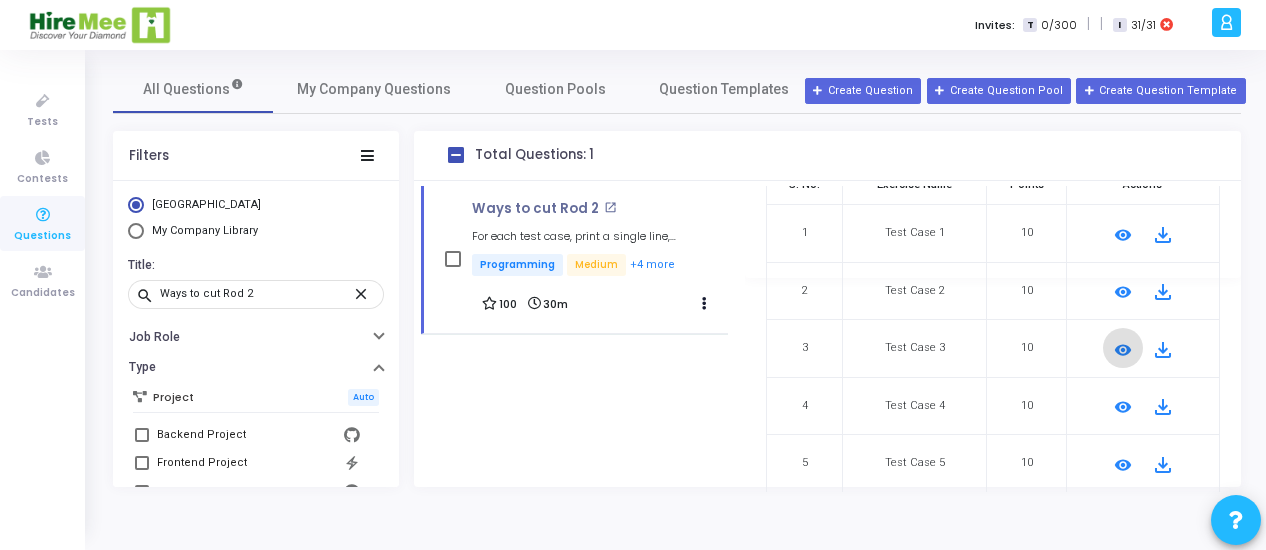 type 